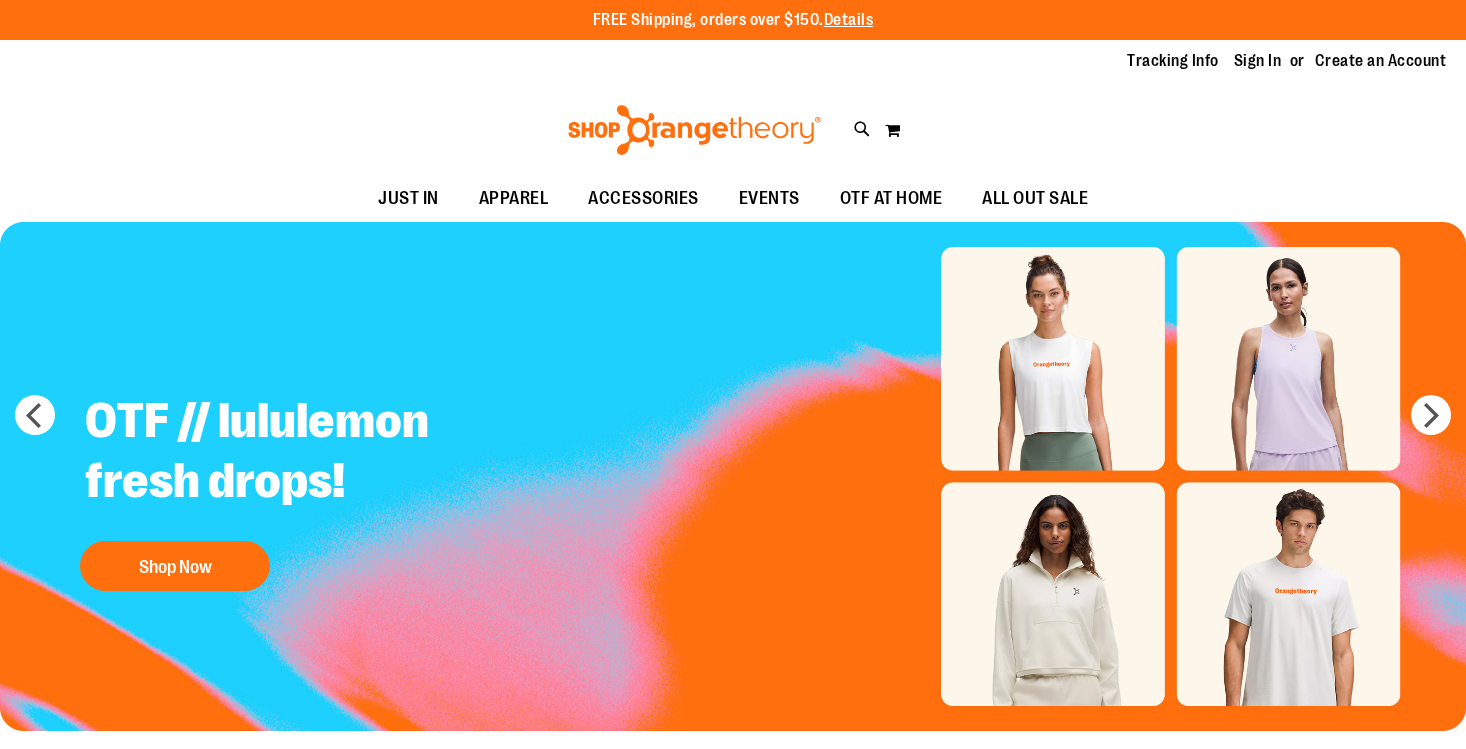 scroll, scrollTop: 0, scrollLeft: 0, axis: both 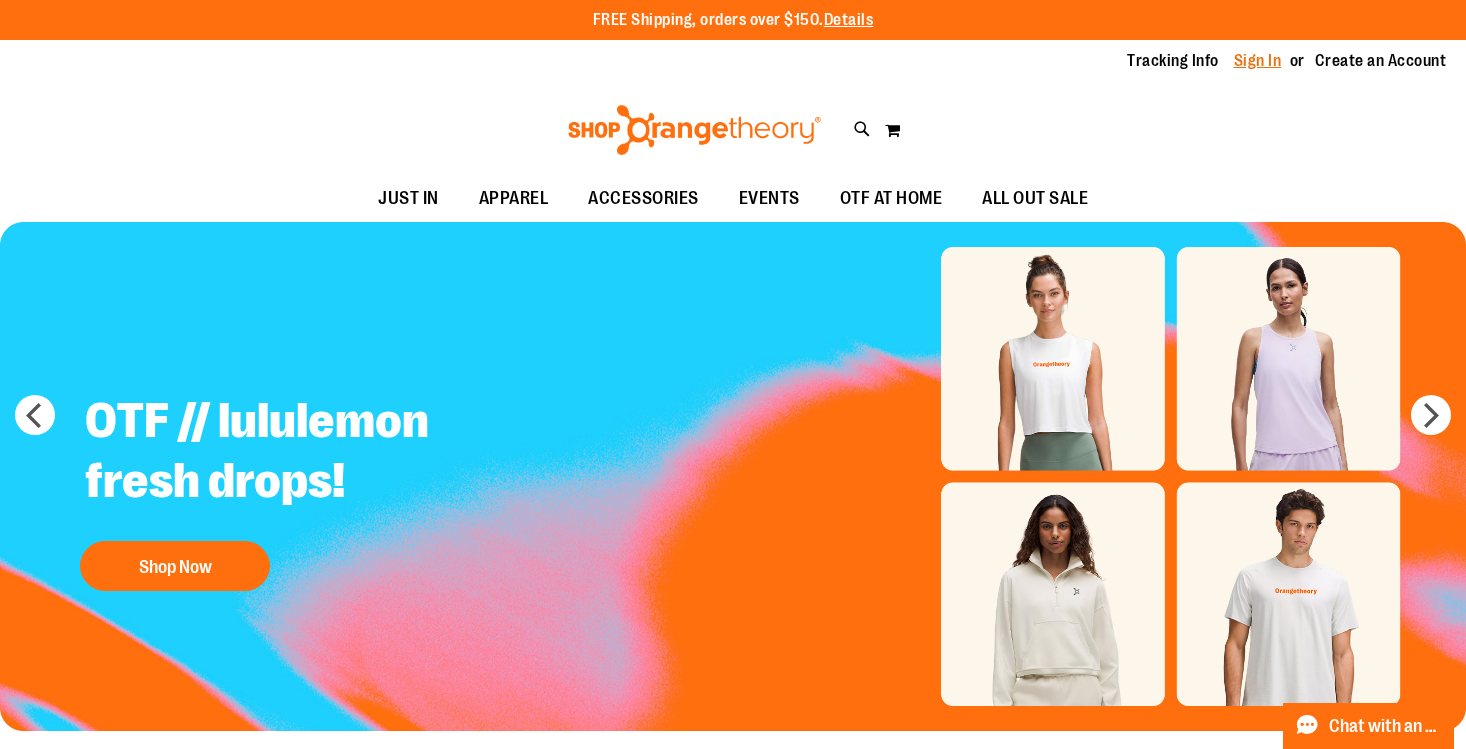 click on "Sign In" at bounding box center [1258, 61] 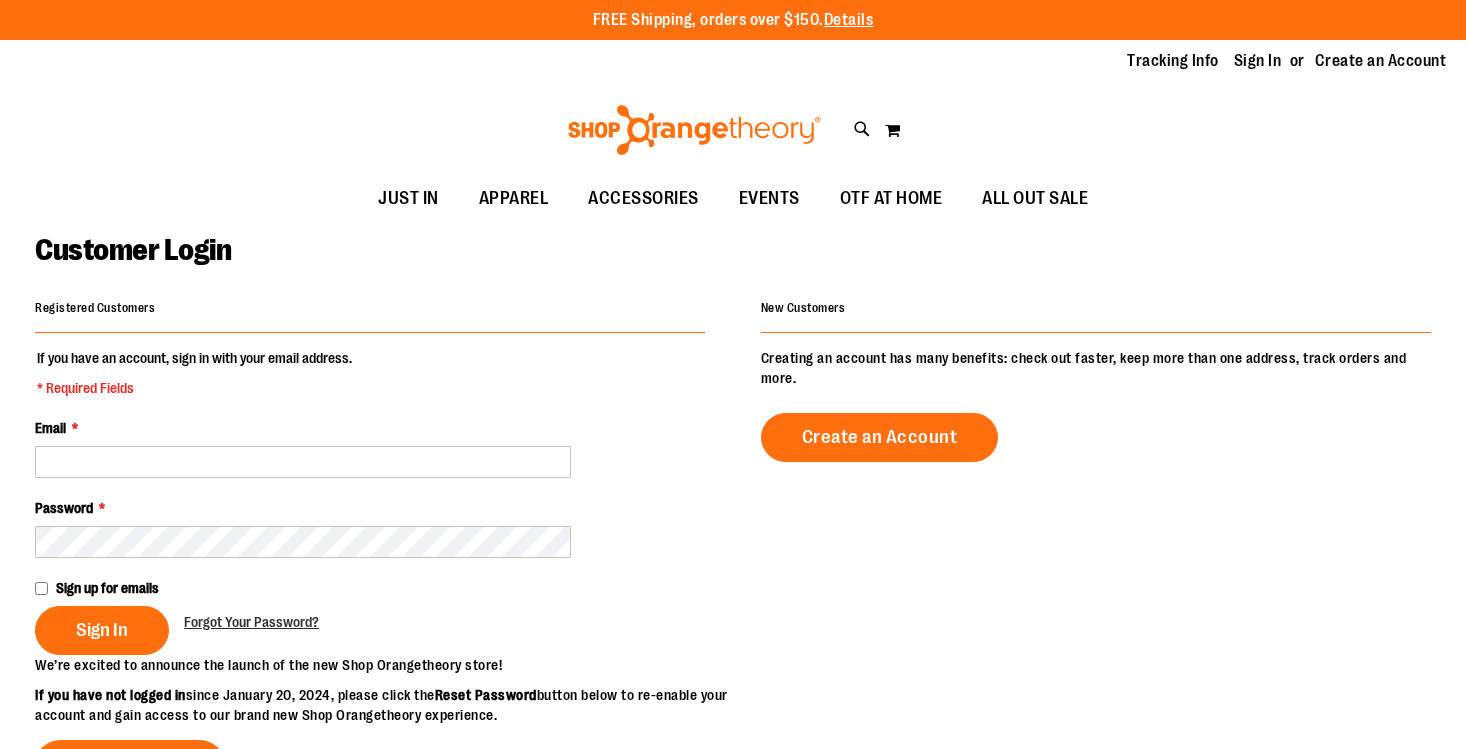 scroll, scrollTop: 0, scrollLeft: 0, axis: both 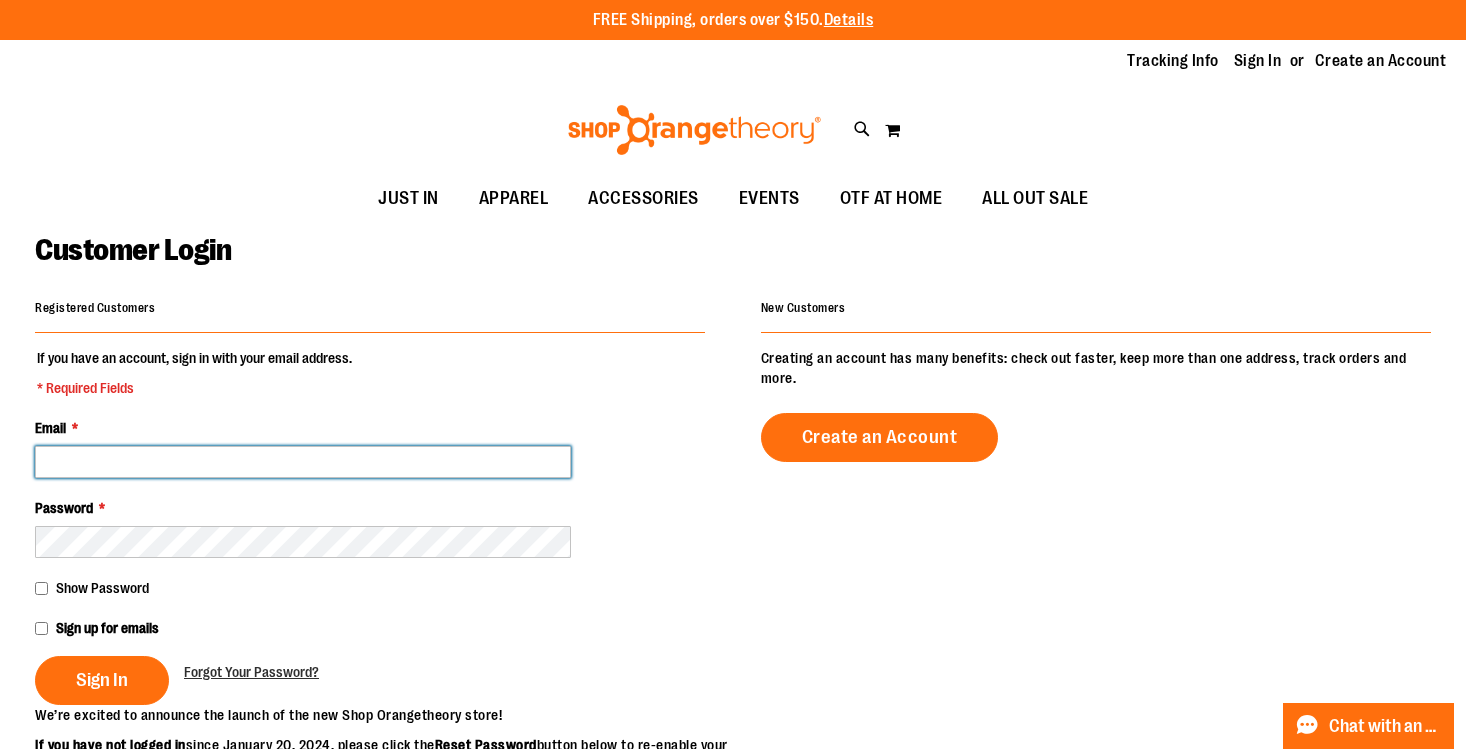 click on "Email *" at bounding box center (303, 462) 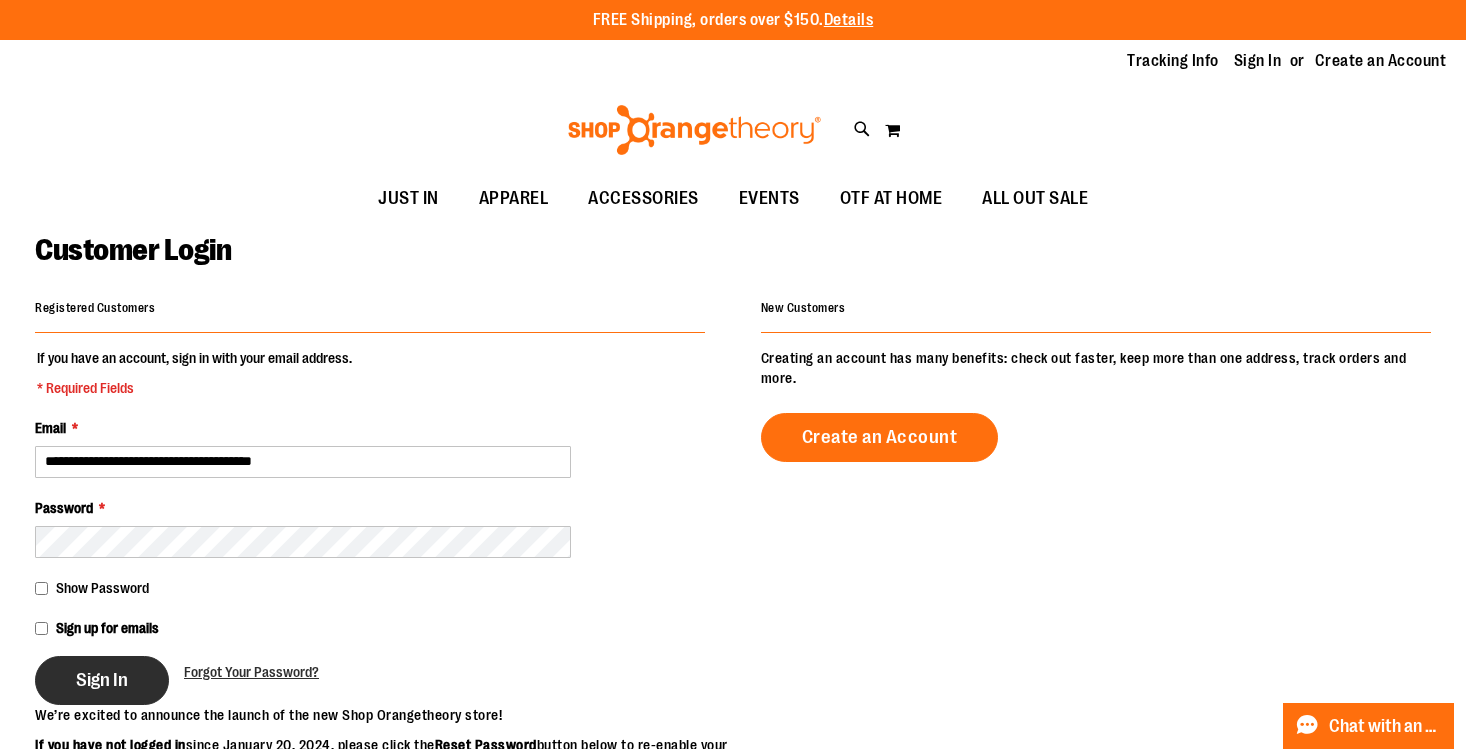 click on "Sign In" at bounding box center [102, 680] 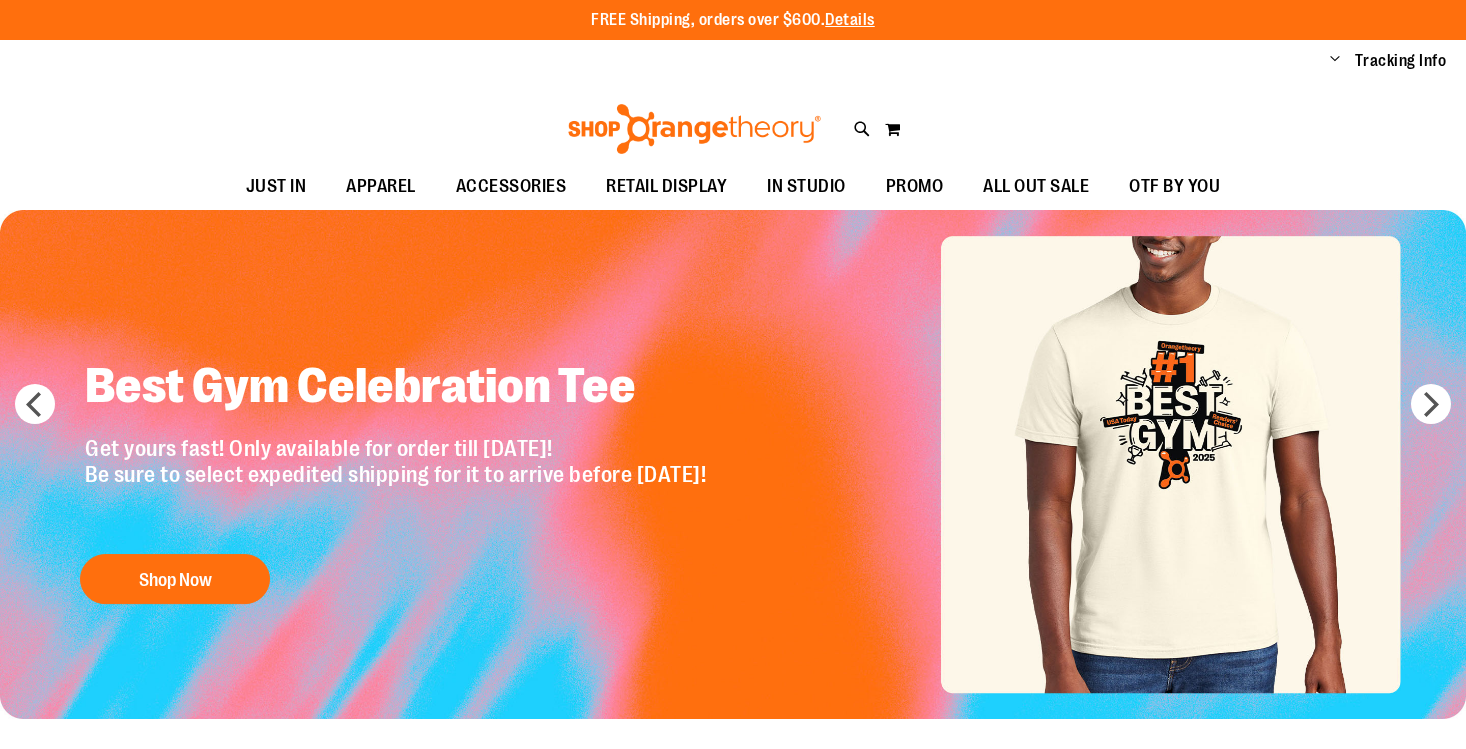 scroll, scrollTop: 0, scrollLeft: 0, axis: both 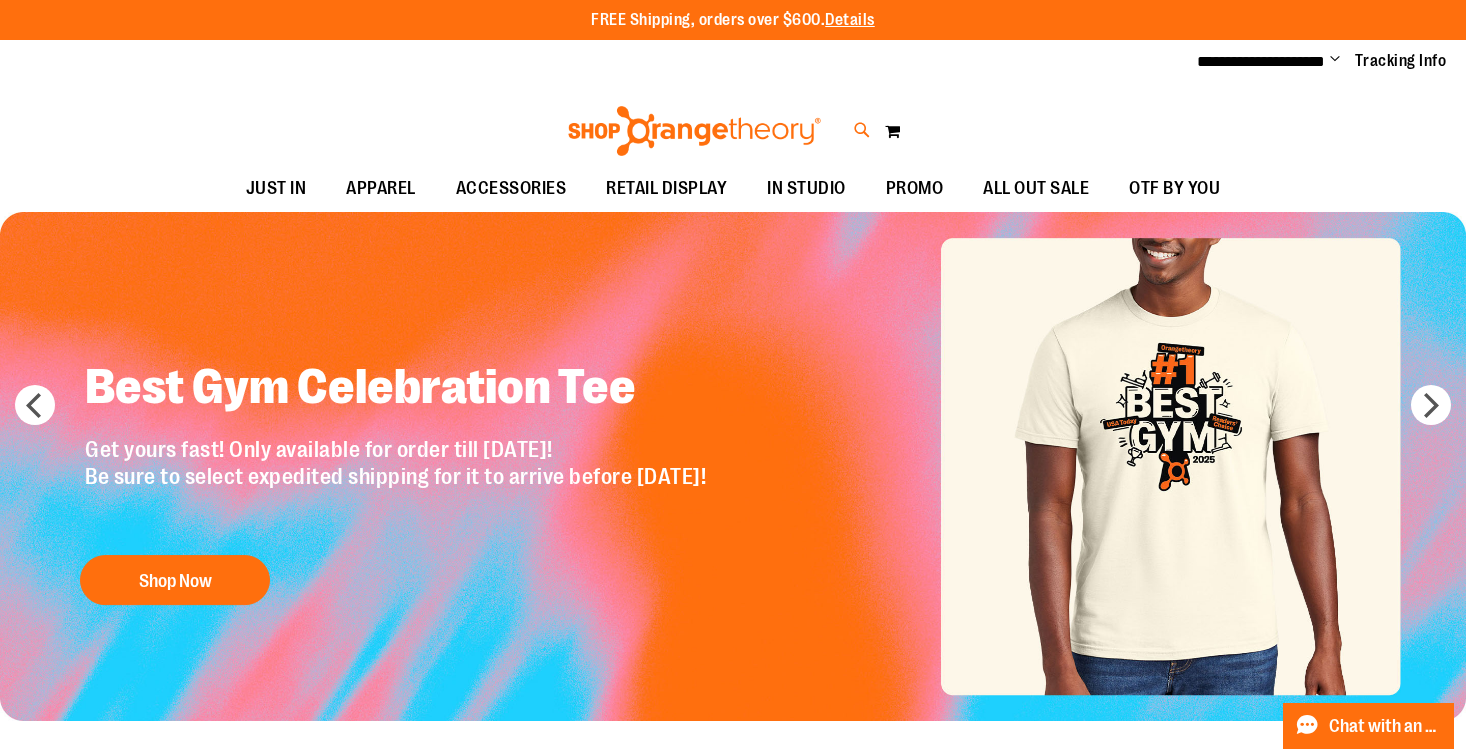 click at bounding box center [862, 130] 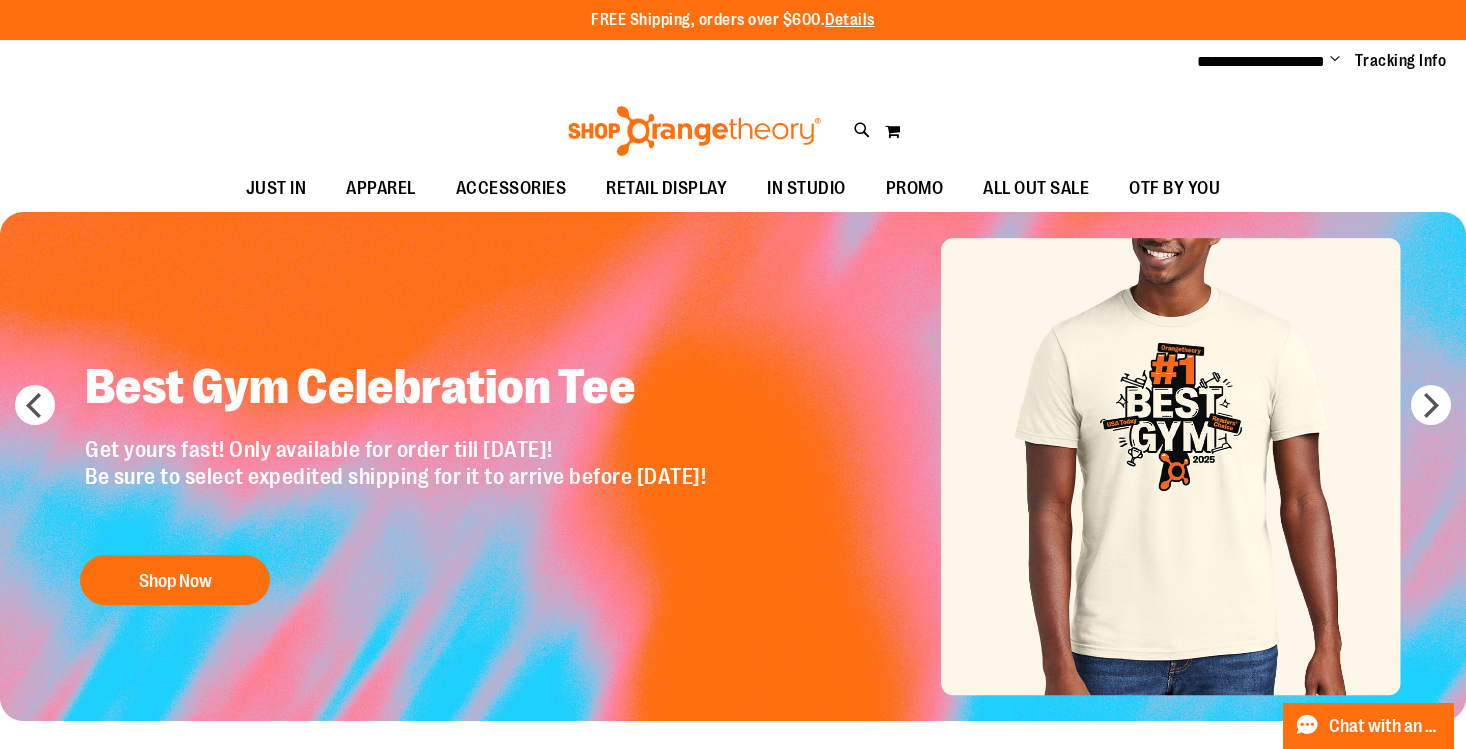 type on "**********" 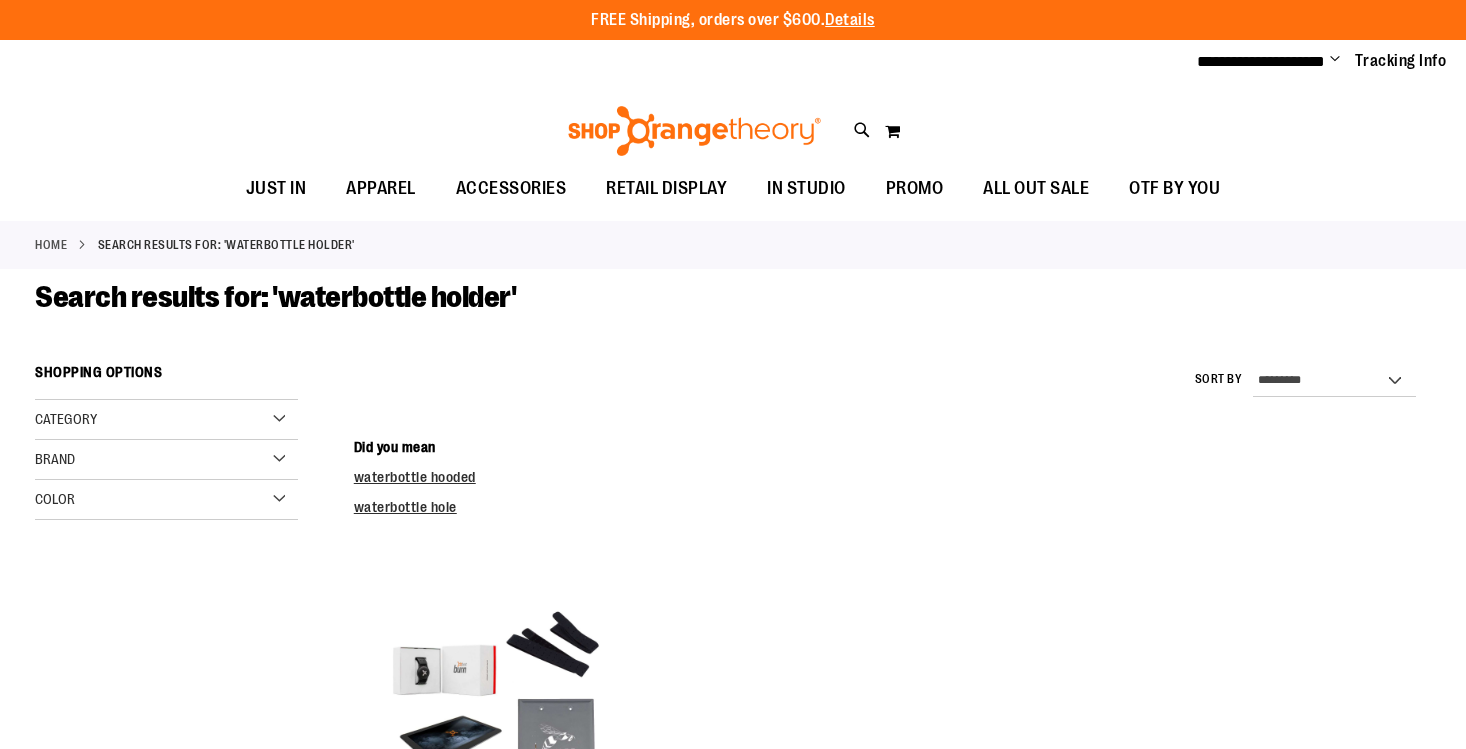 scroll, scrollTop: 0, scrollLeft: 0, axis: both 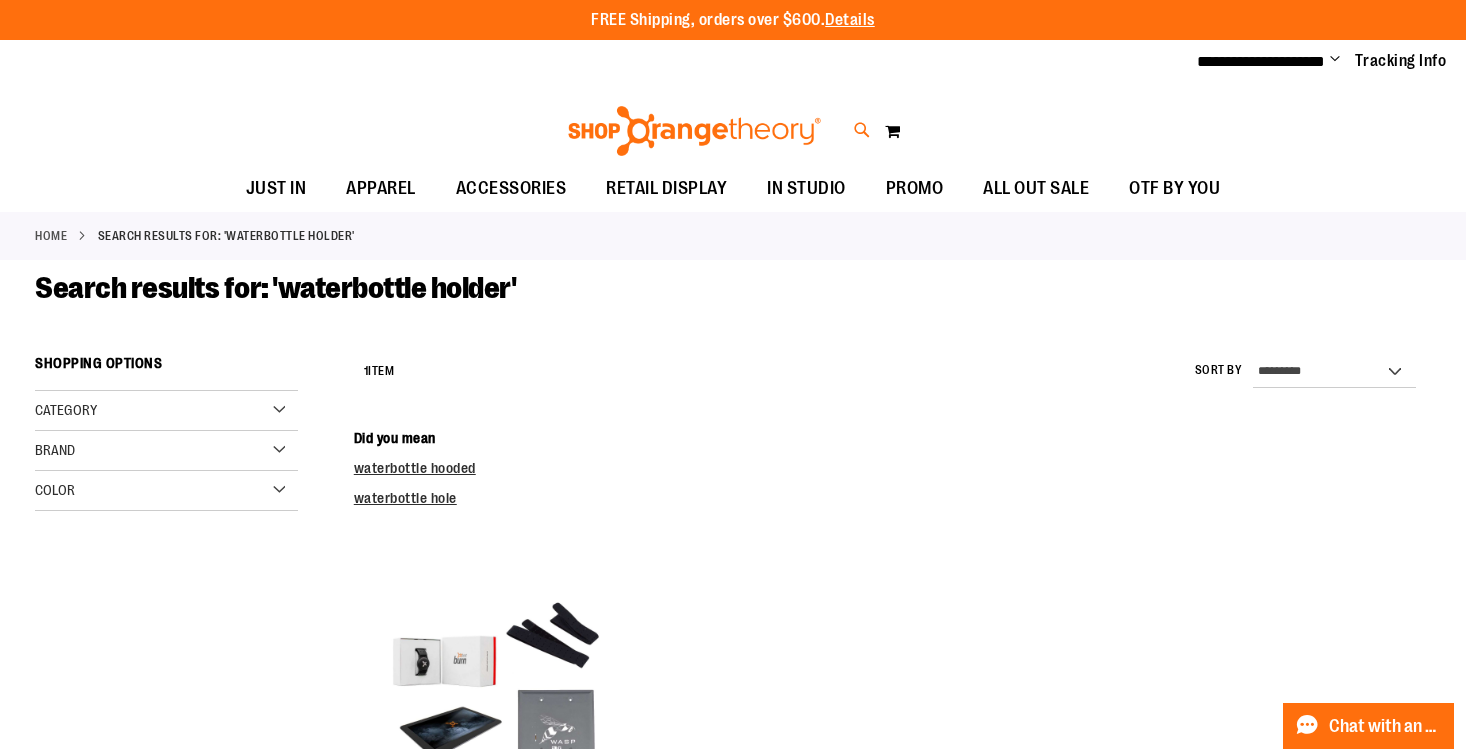 click at bounding box center [862, 130] 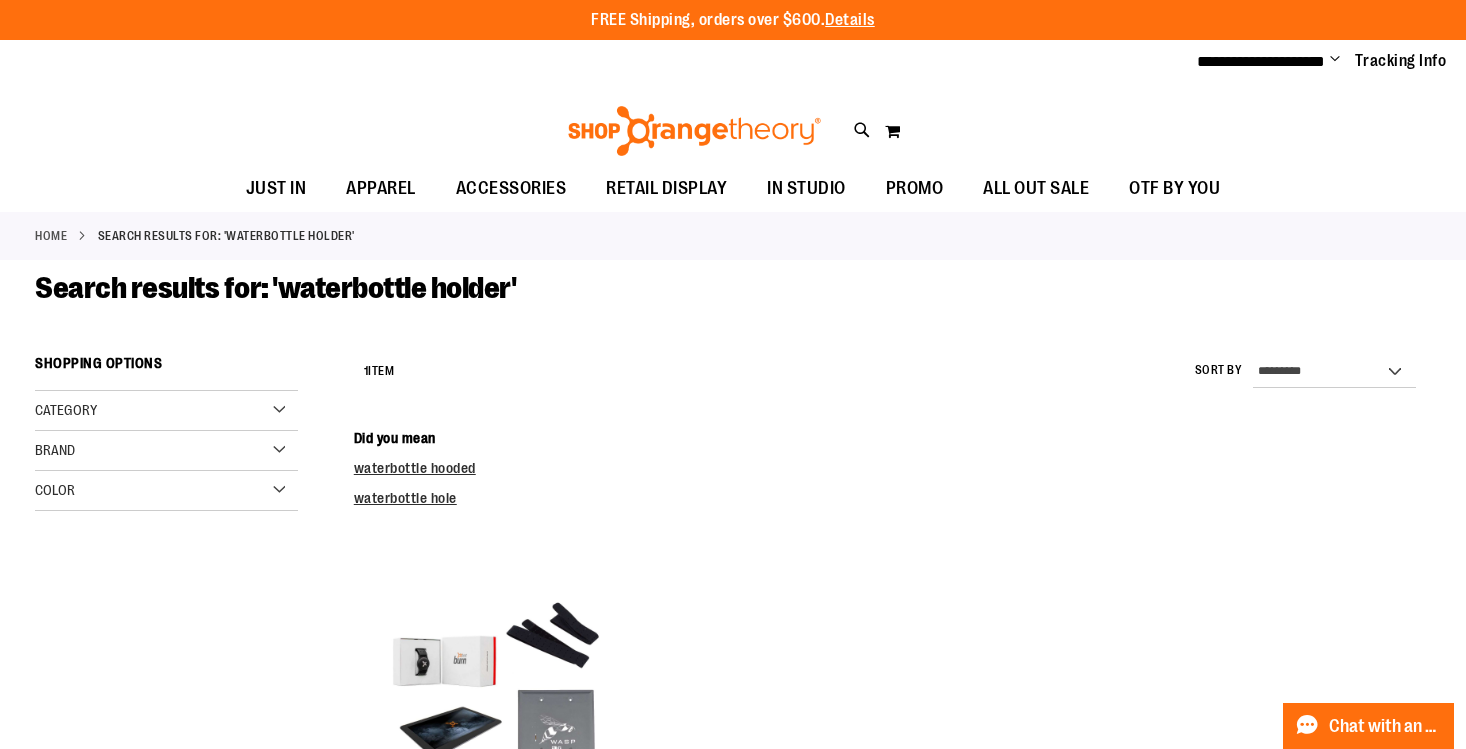 click on "**********" at bounding box center (733, 113) 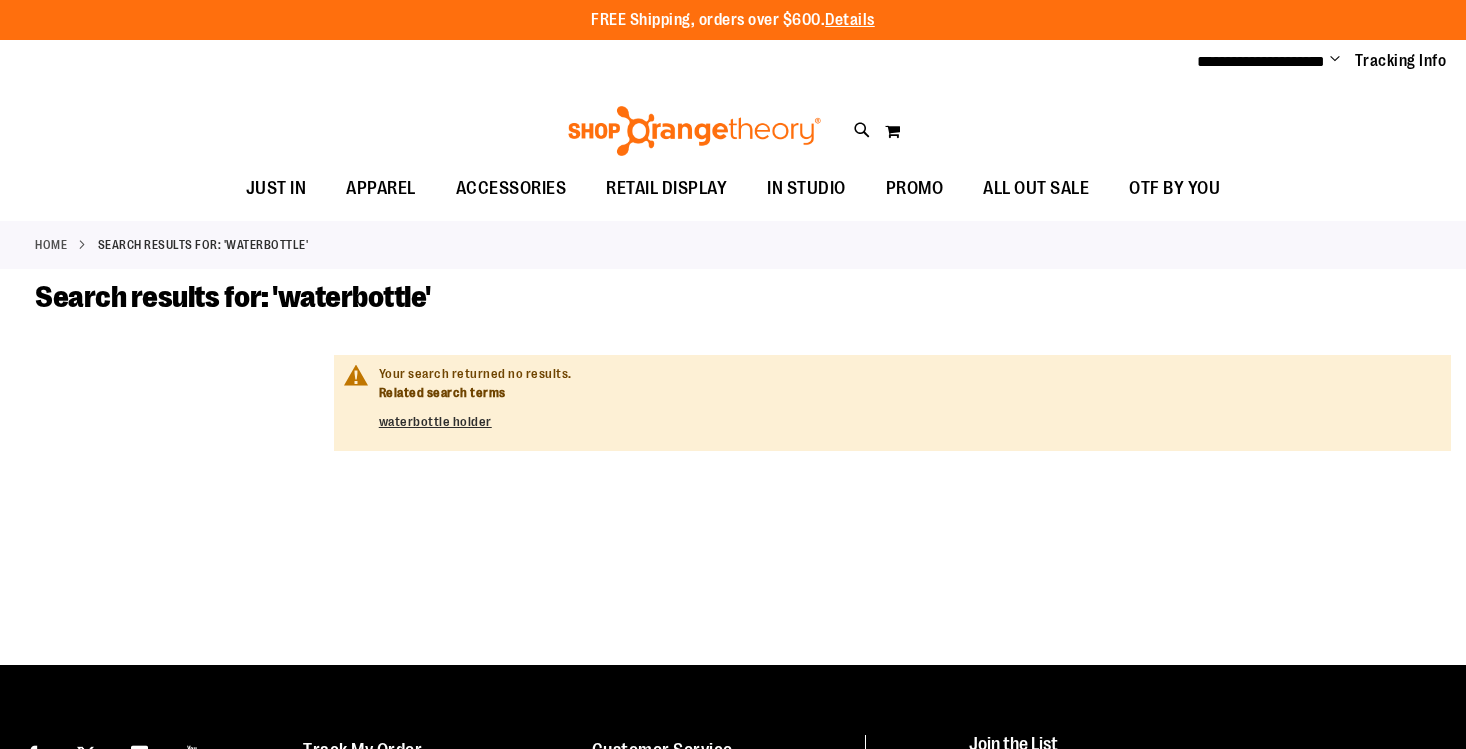 scroll, scrollTop: 0, scrollLeft: 0, axis: both 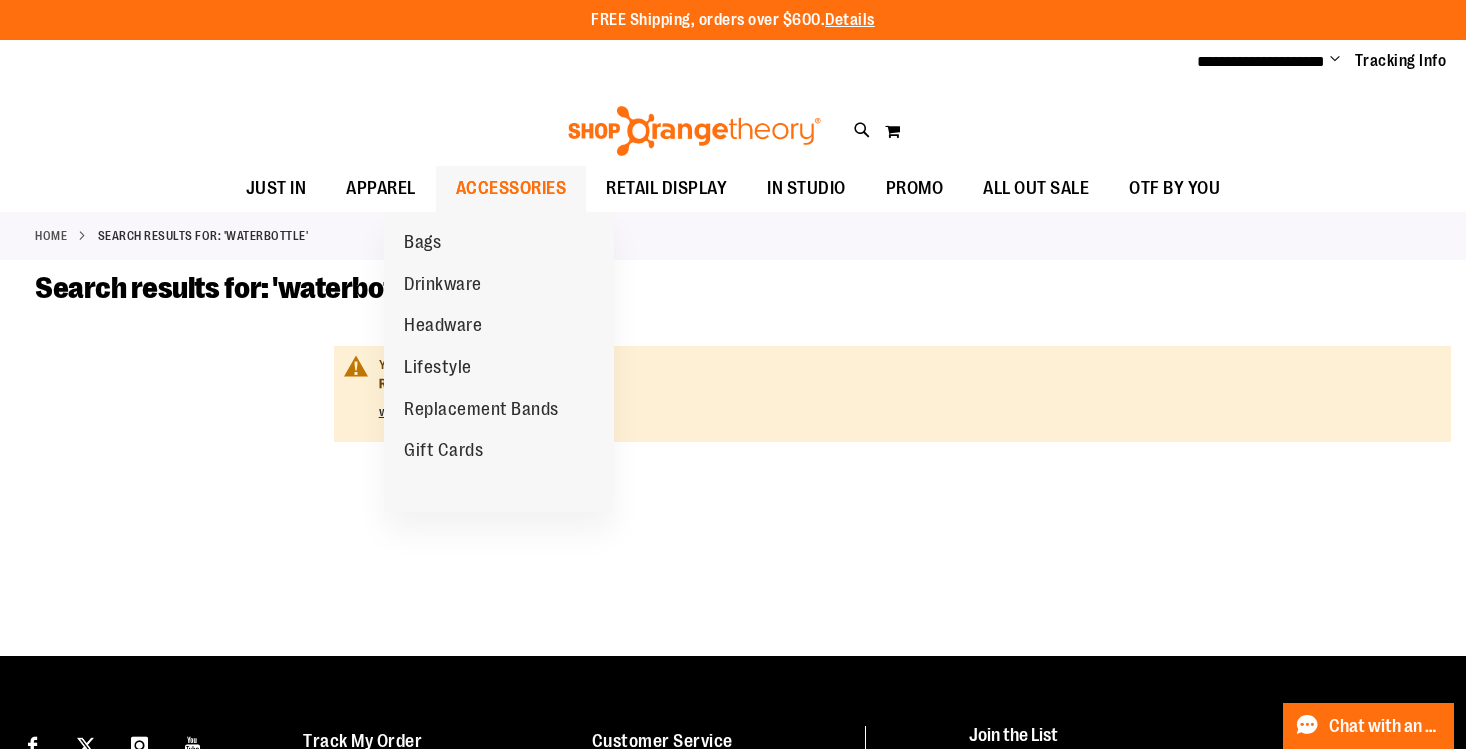 click on "ACCESSORIES" at bounding box center [511, 188] 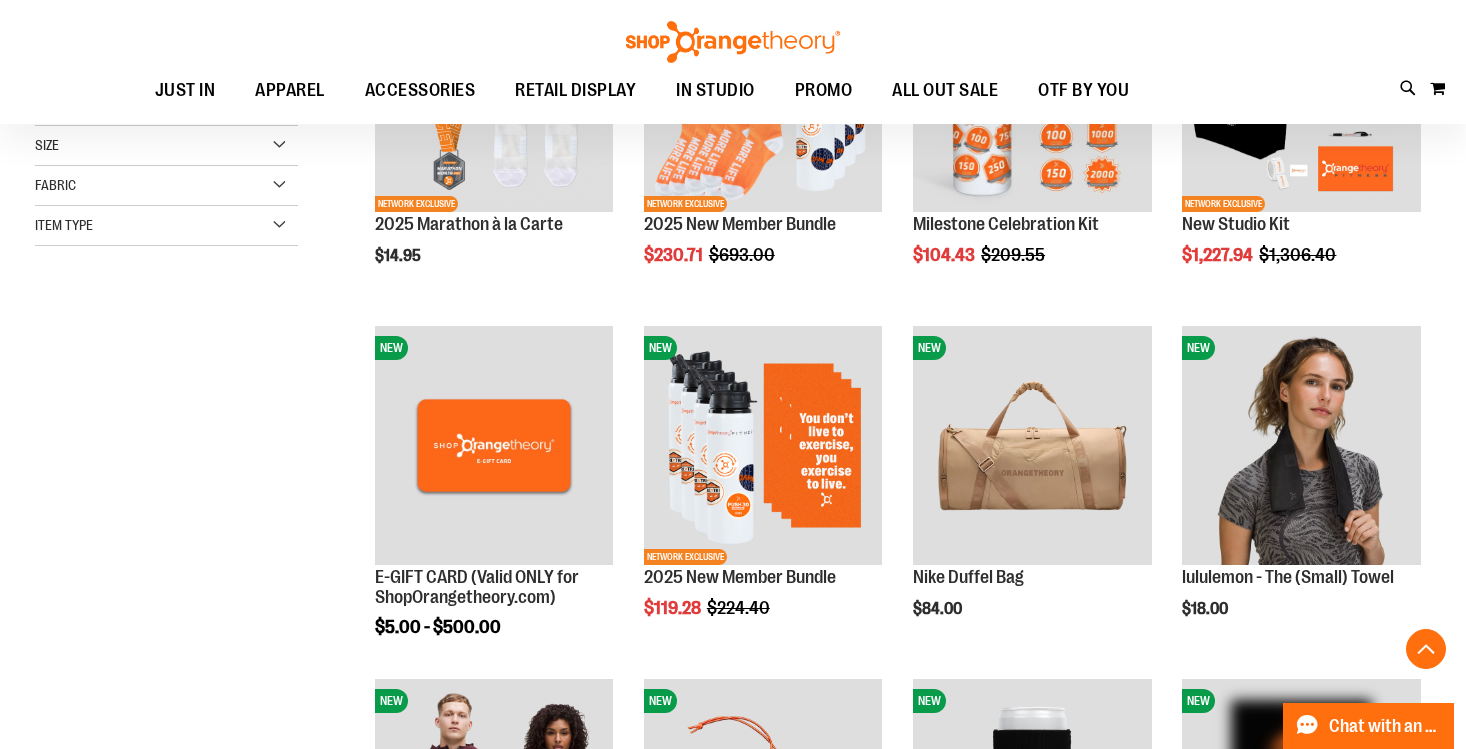 scroll, scrollTop: 426, scrollLeft: 0, axis: vertical 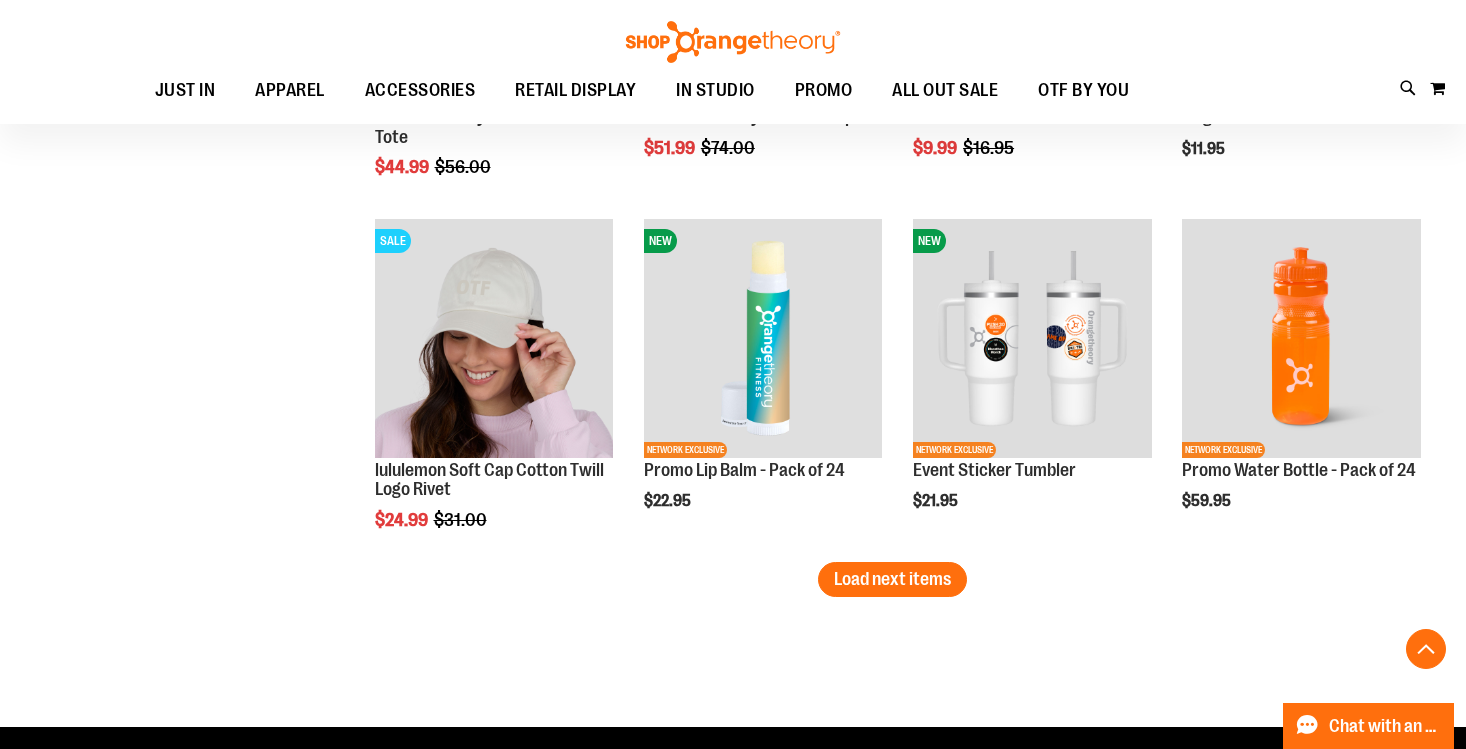 drag, startPoint x: 858, startPoint y: 573, endPoint x: 1014, endPoint y: 569, distance: 156.05127 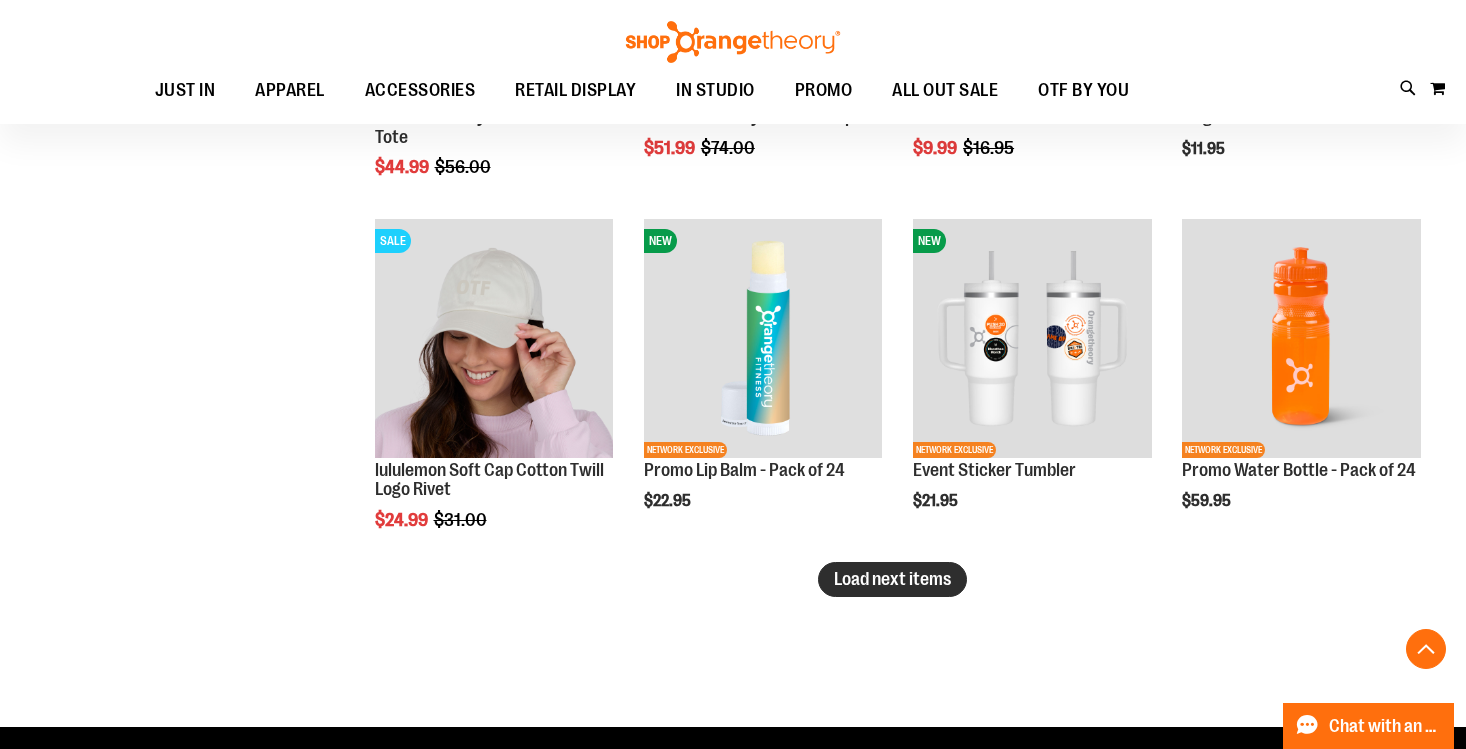 click on "Load next items" at bounding box center (892, 579) 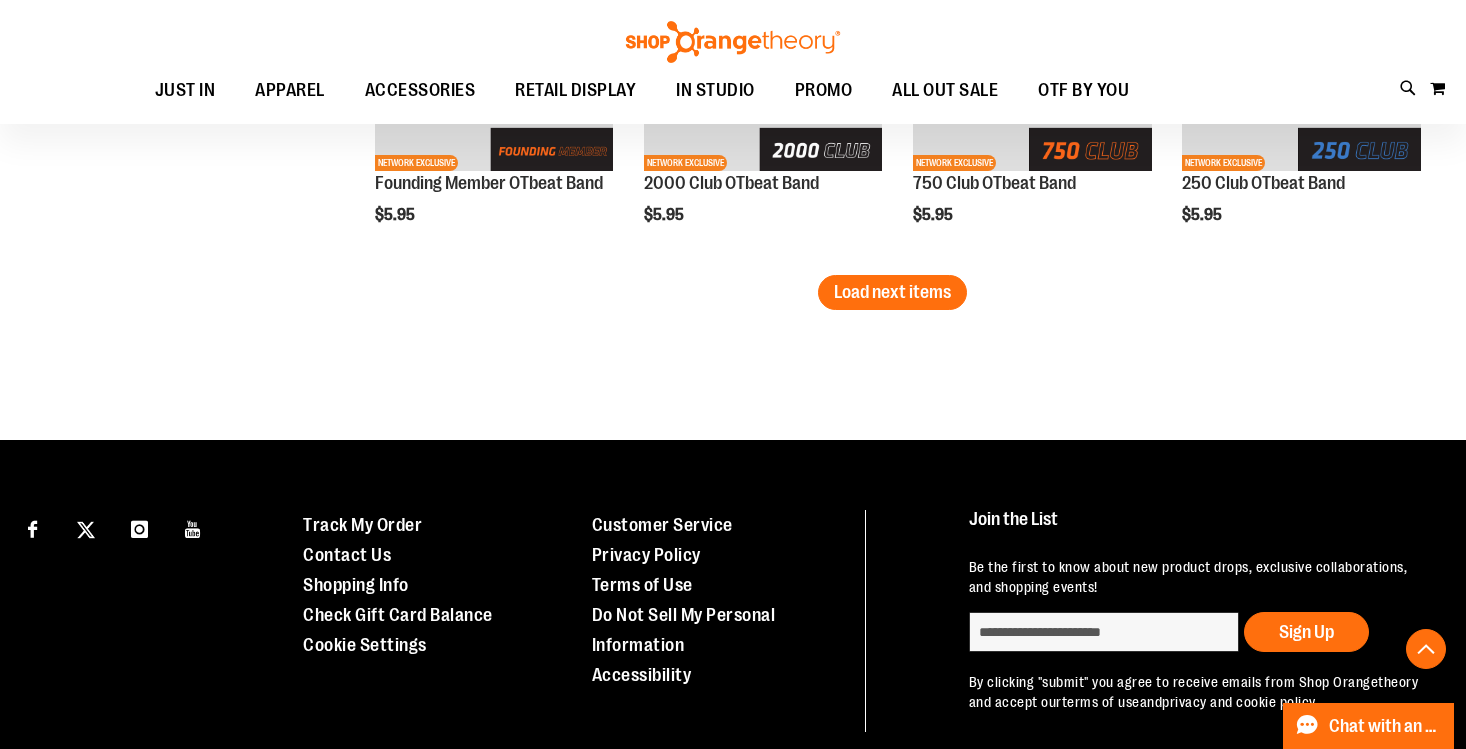 scroll, scrollTop: 4344, scrollLeft: 0, axis: vertical 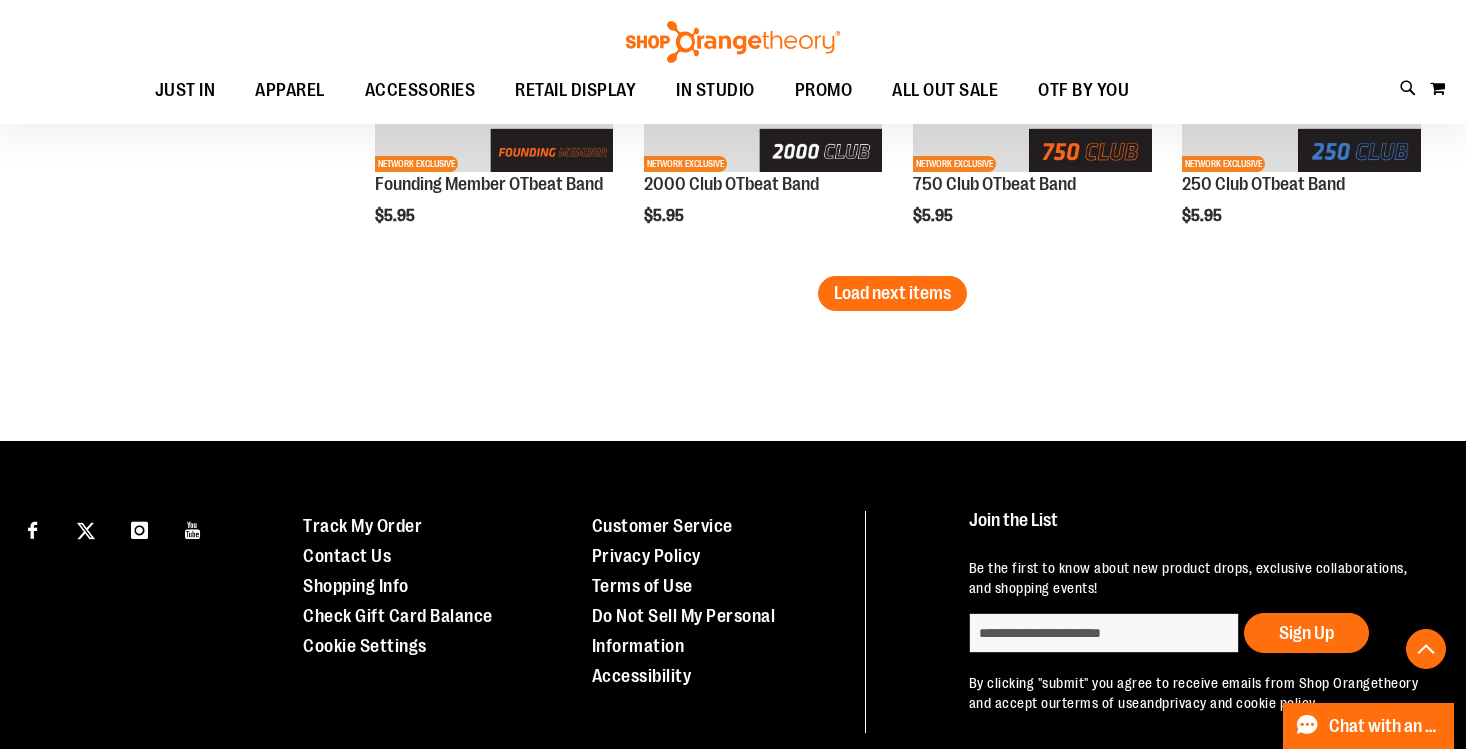 click on "**********" at bounding box center [892, -1840] 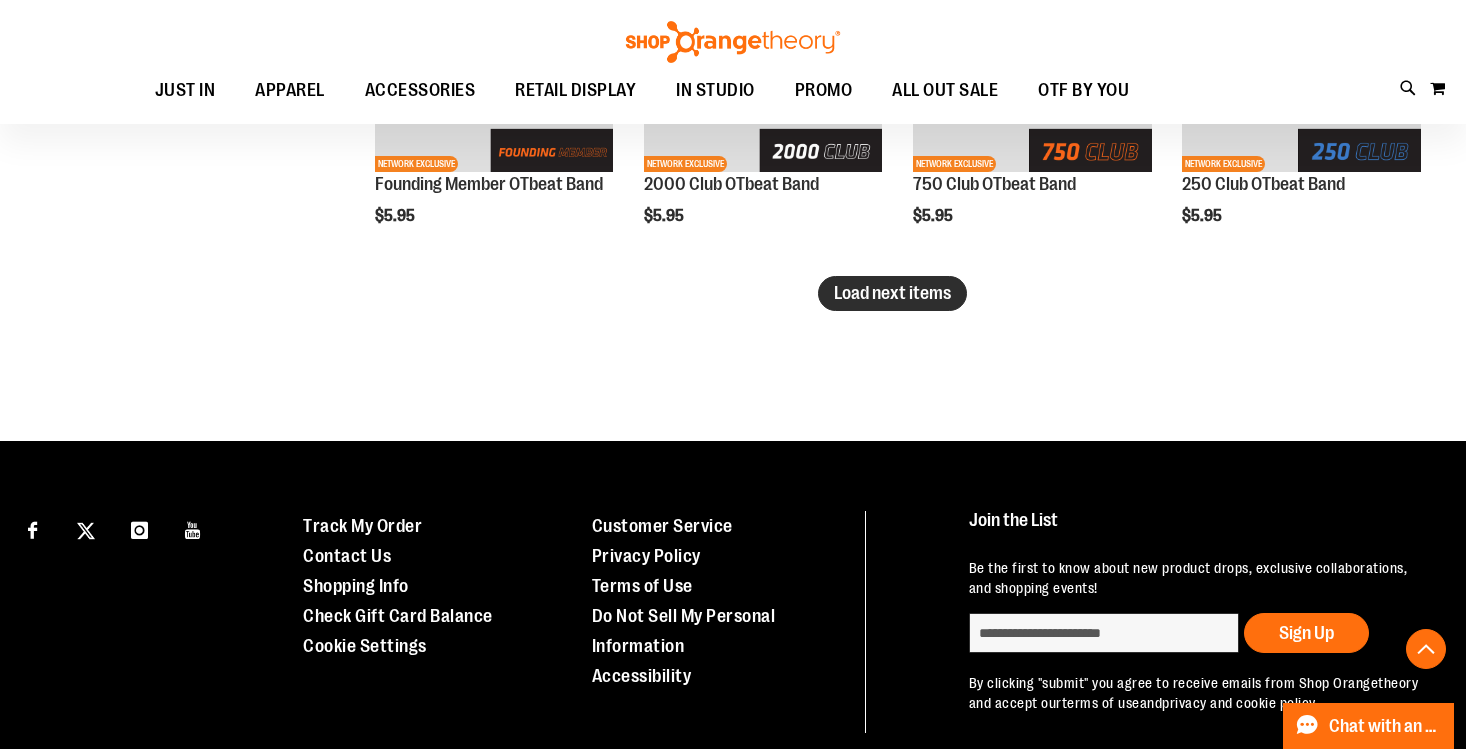 click on "Load next items" at bounding box center [892, 293] 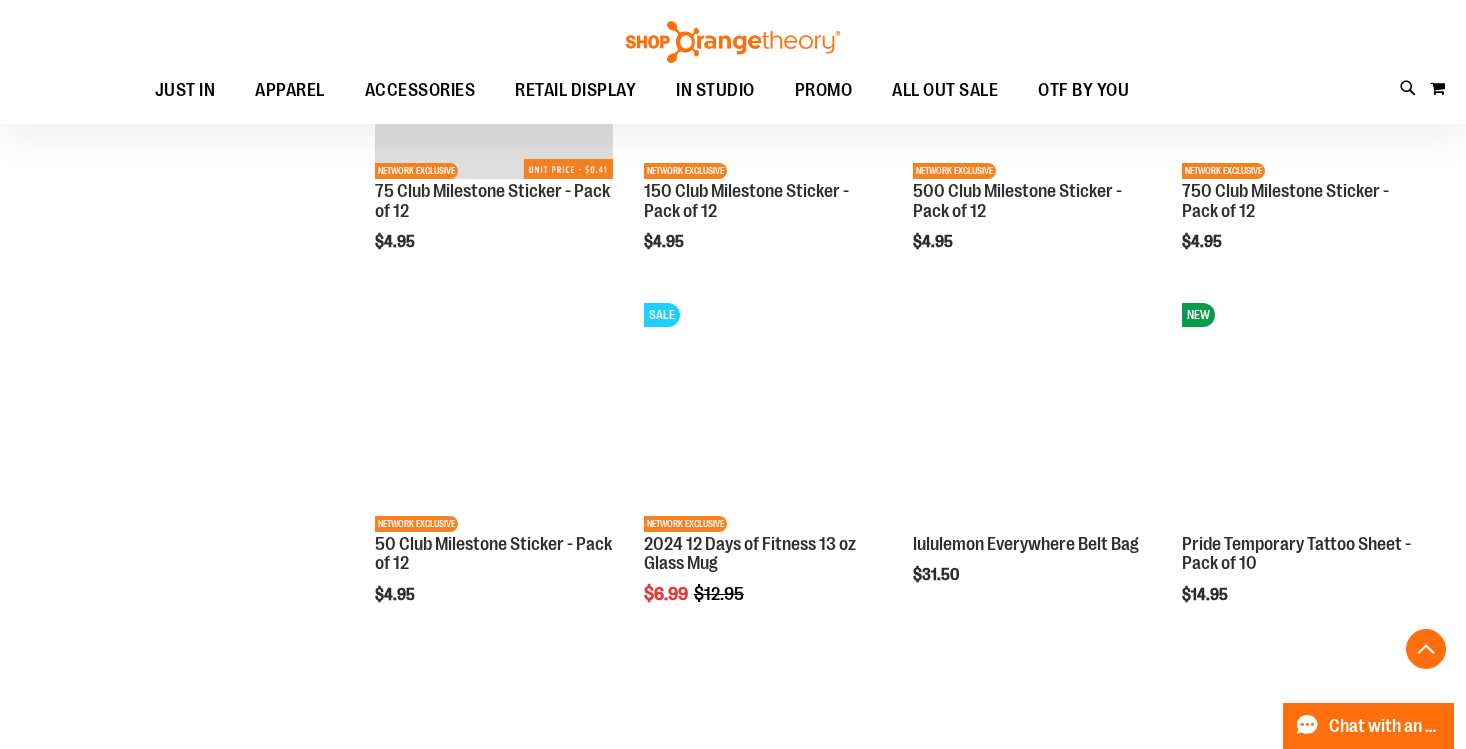 scroll, scrollTop: 5101, scrollLeft: 0, axis: vertical 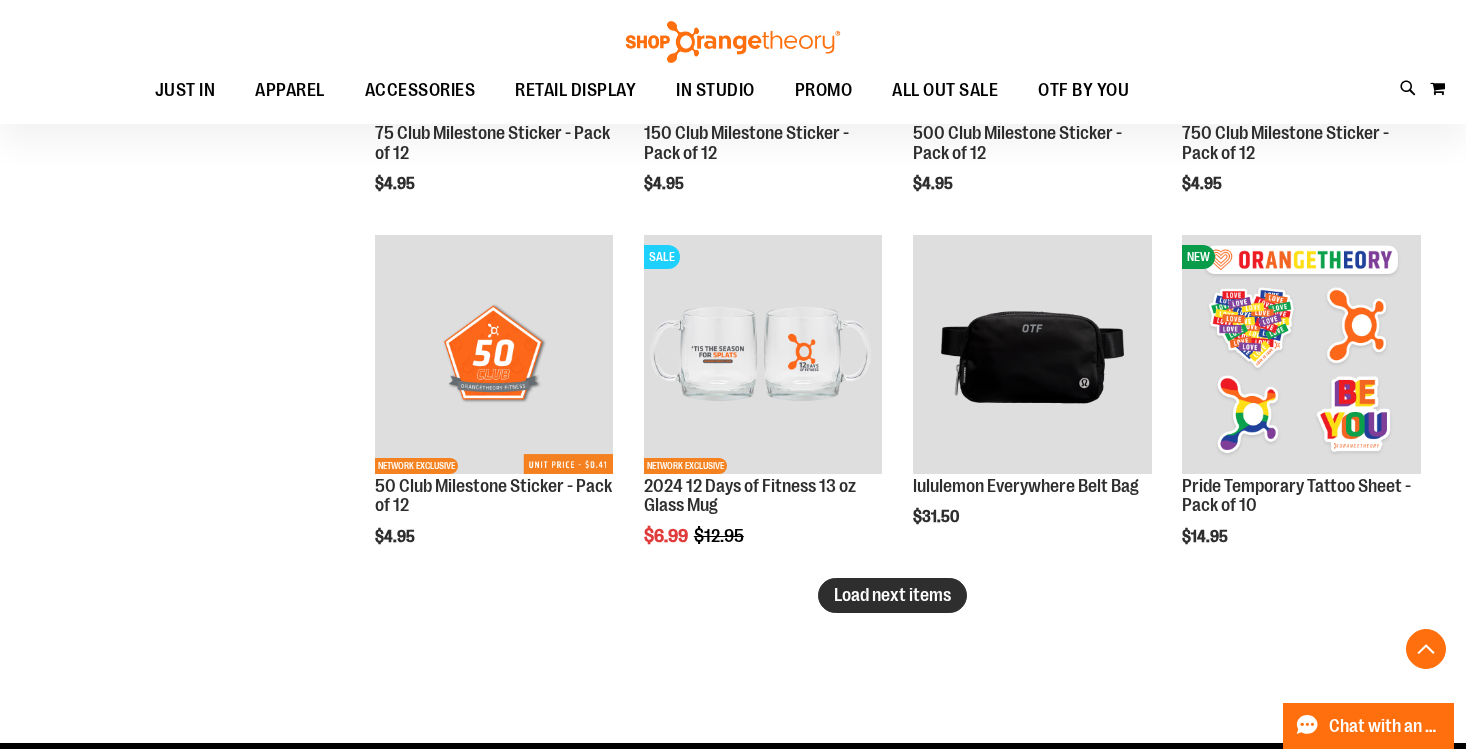 click on "Load next items" at bounding box center (892, 595) 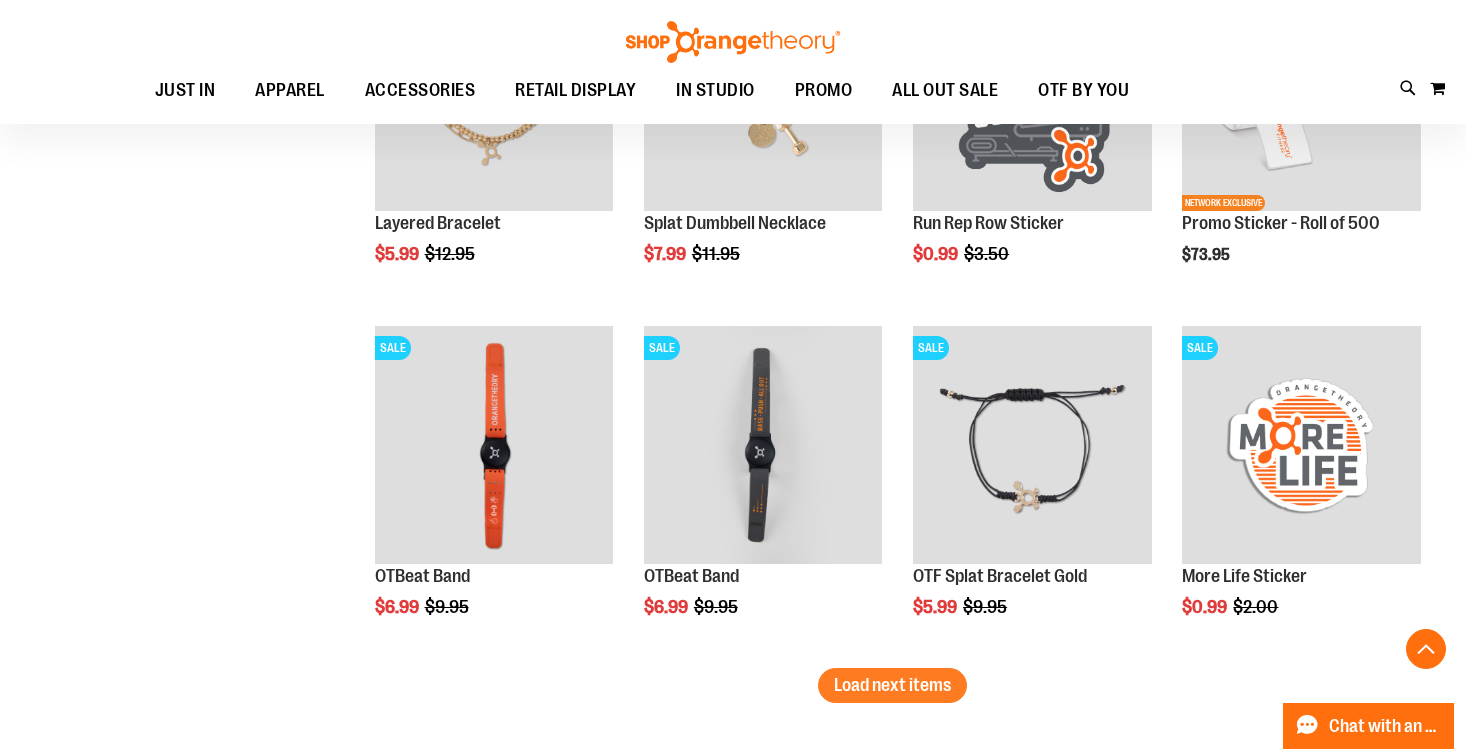 scroll, scrollTop: 6067, scrollLeft: 0, axis: vertical 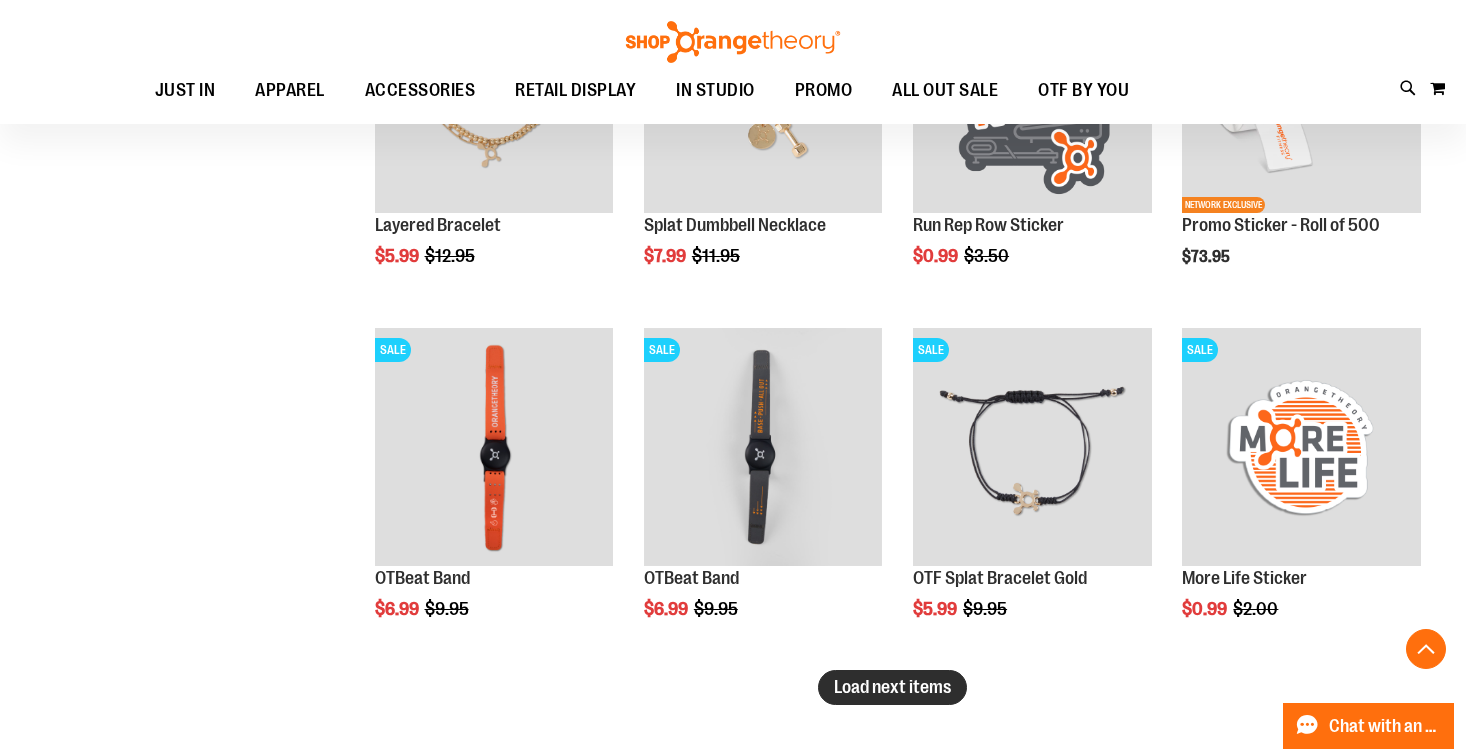 click on "Load next items" at bounding box center (892, 687) 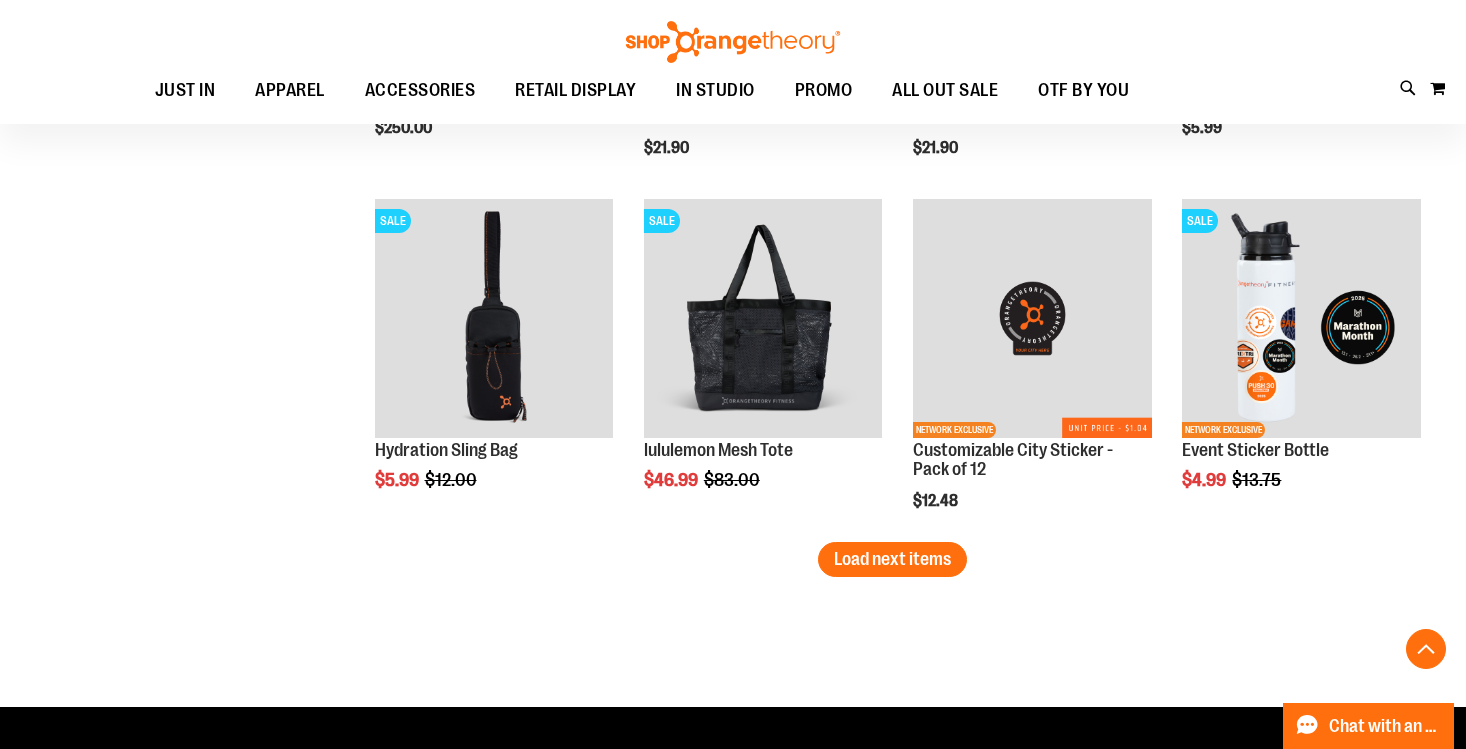 scroll, scrollTop: 7298, scrollLeft: 0, axis: vertical 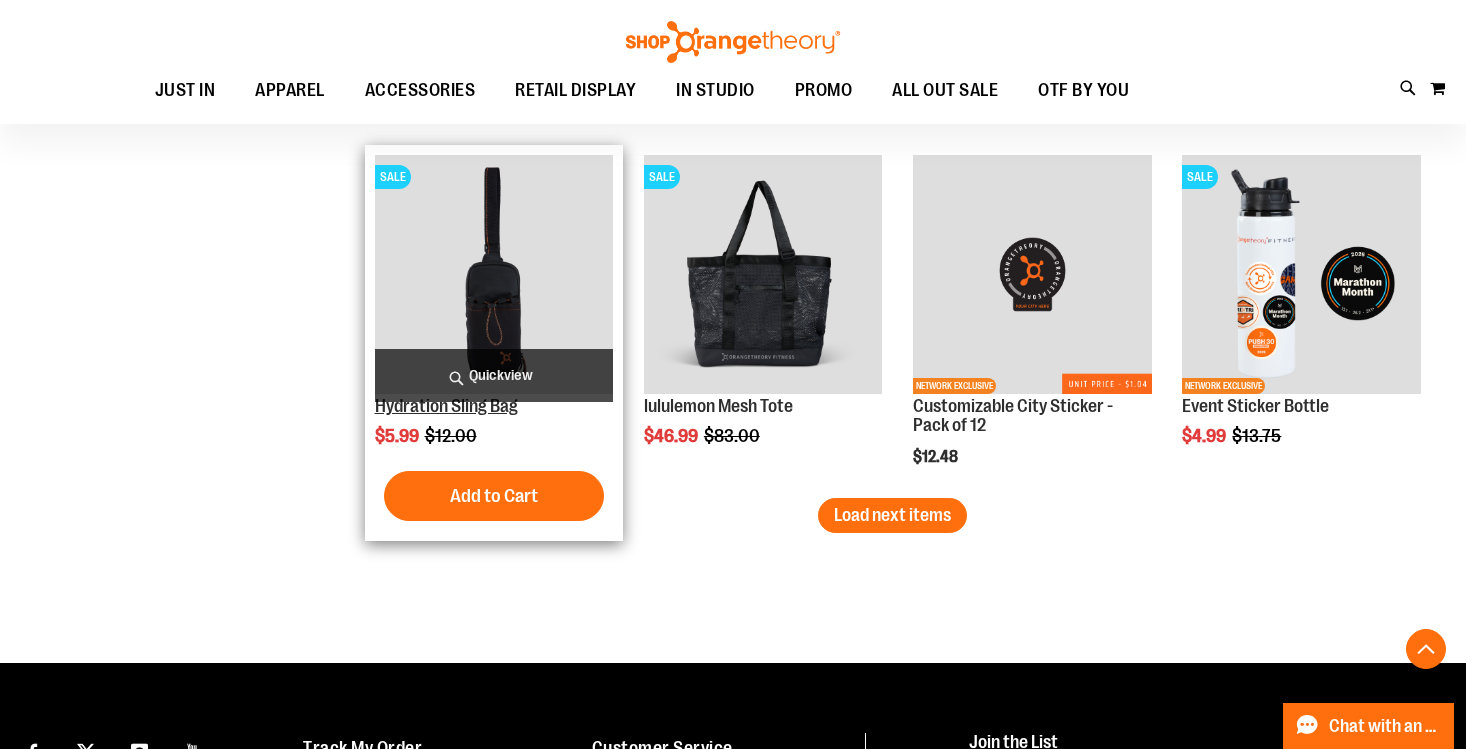 click on "Hydration Sling Bag" at bounding box center [446, 406] 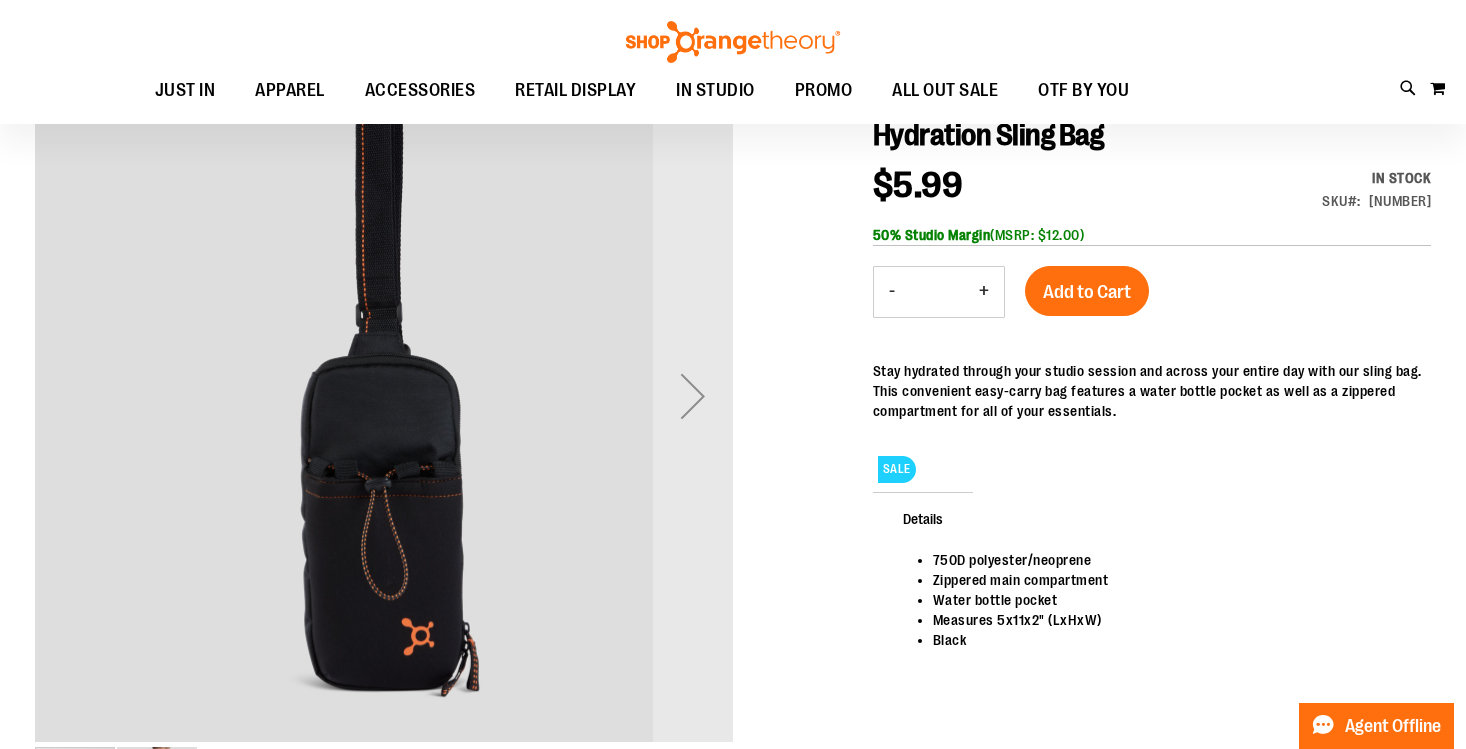 scroll, scrollTop: 224, scrollLeft: 0, axis: vertical 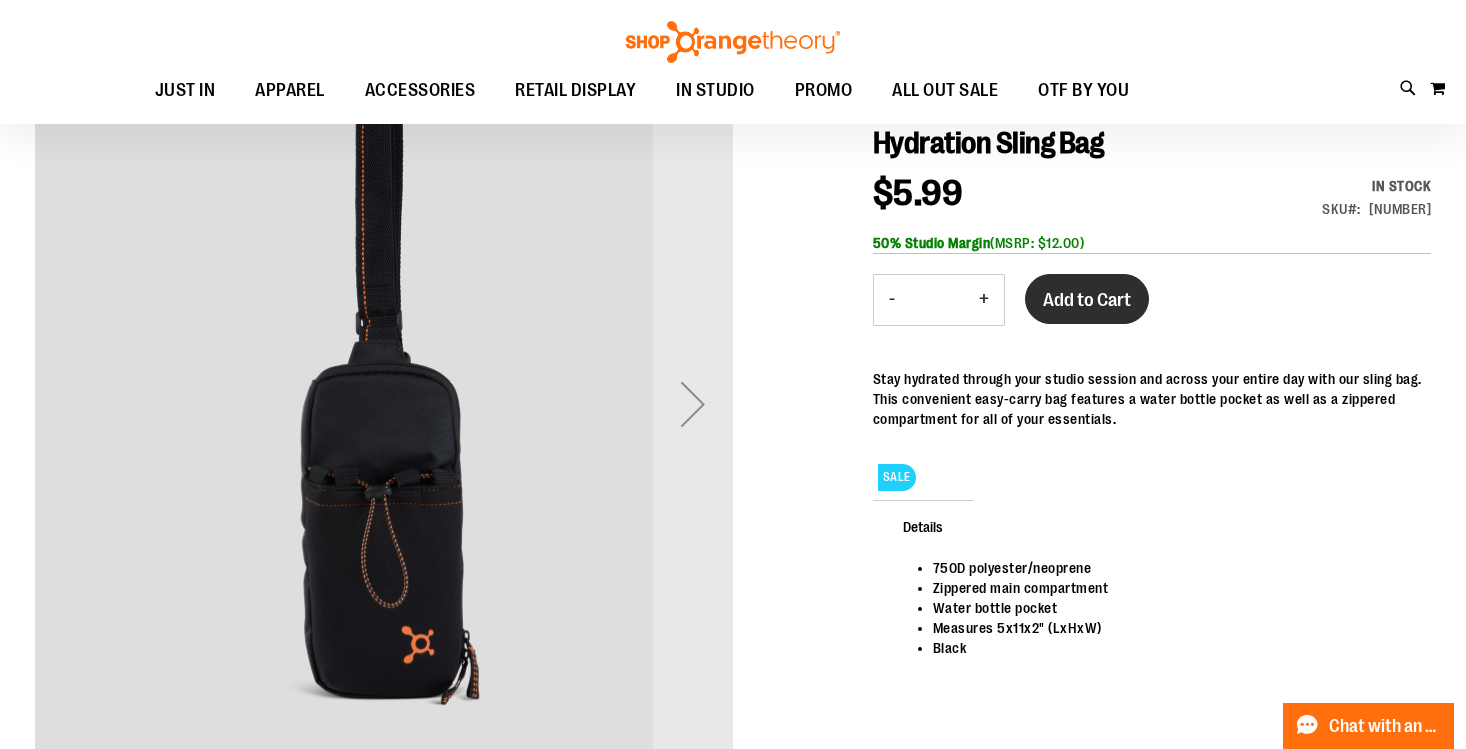 click on "Add to Cart" at bounding box center (1087, 300) 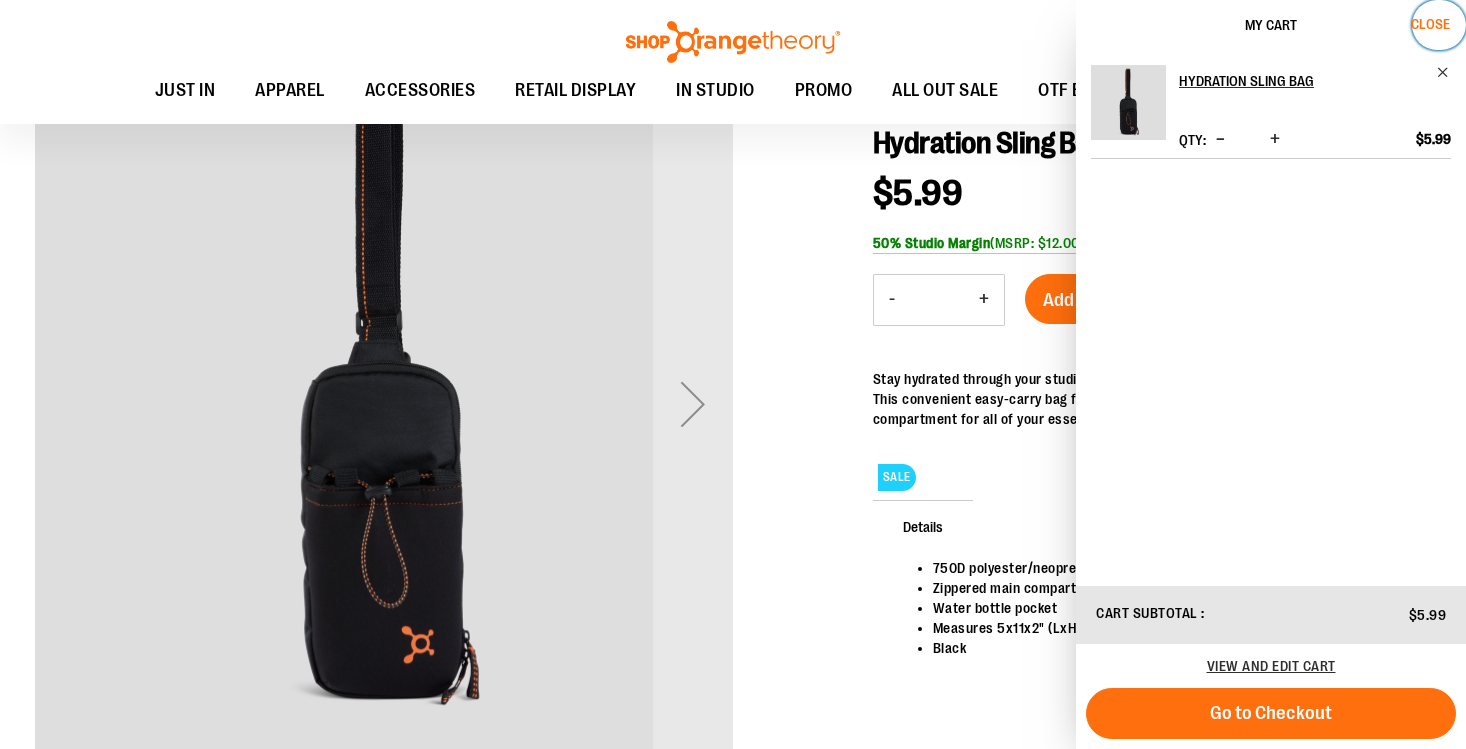 click on "Close" at bounding box center (1430, 24) 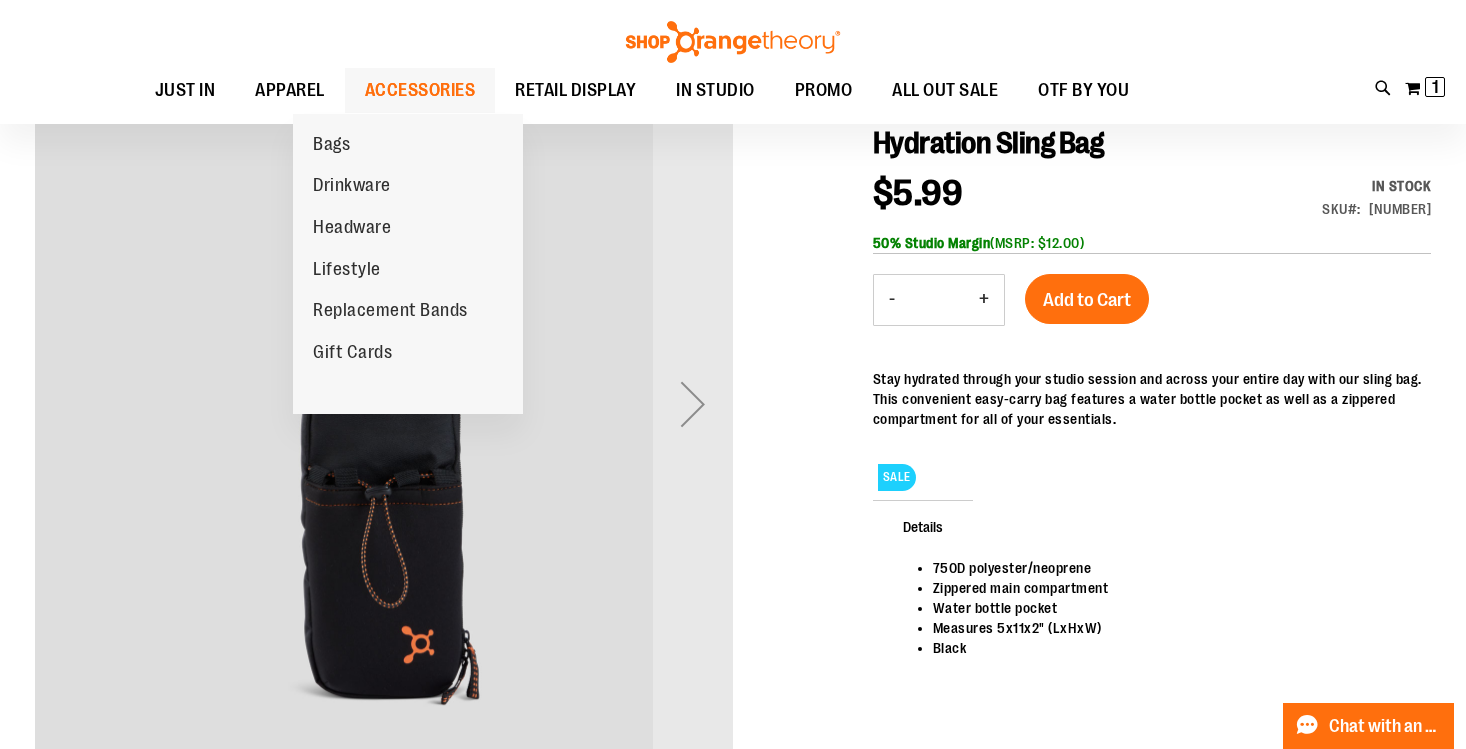 click on "ACCESSORIES" at bounding box center (420, 90) 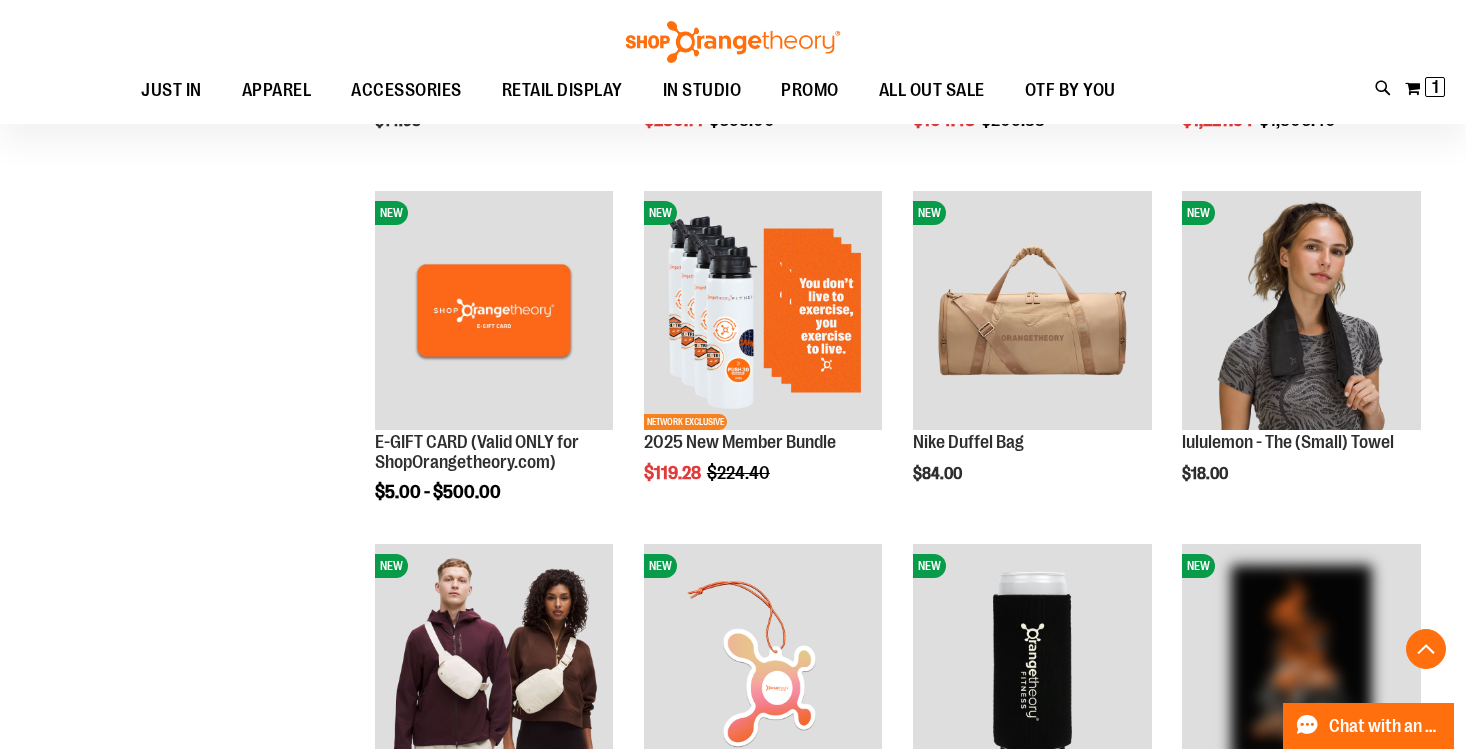 scroll, scrollTop: 565, scrollLeft: 0, axis: vertical 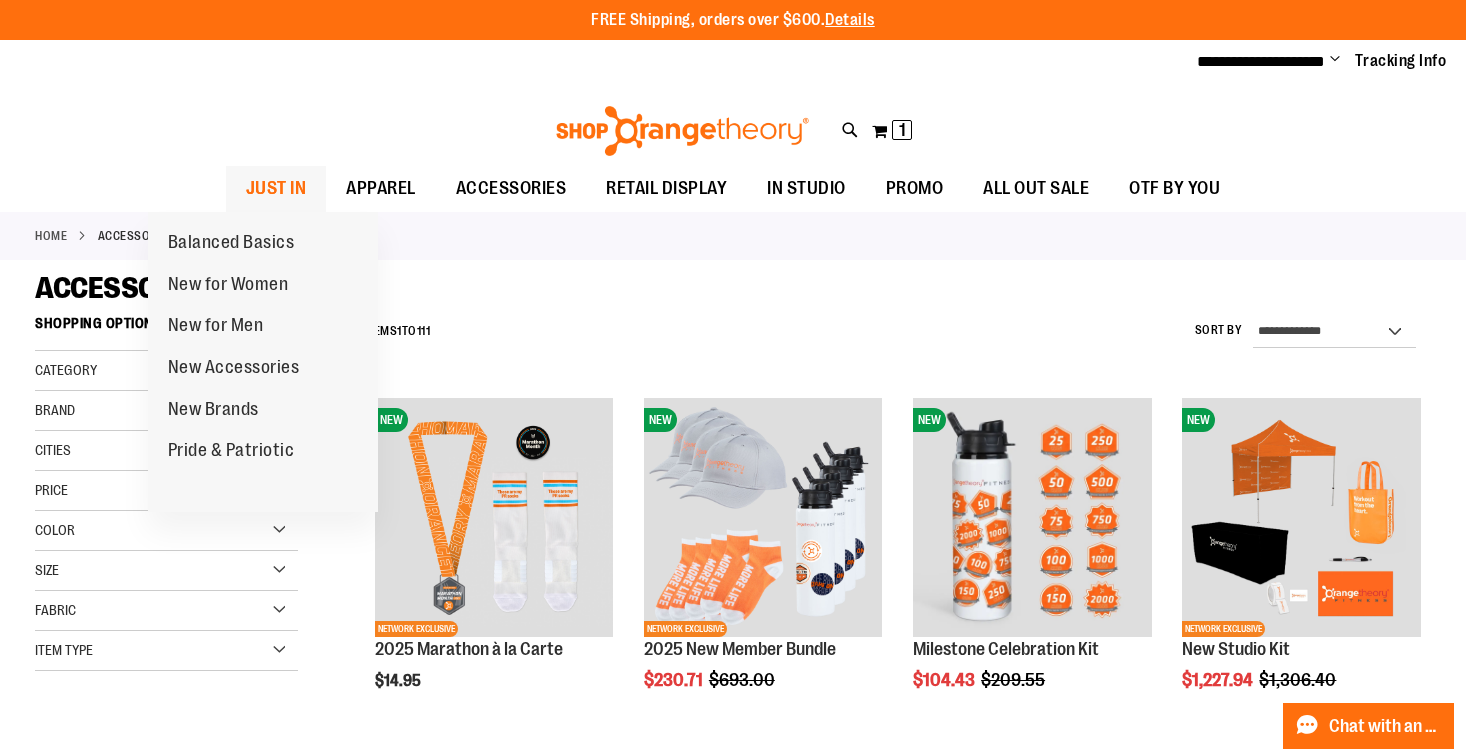 click on "JUST IN" at bounding box center (276, 188) 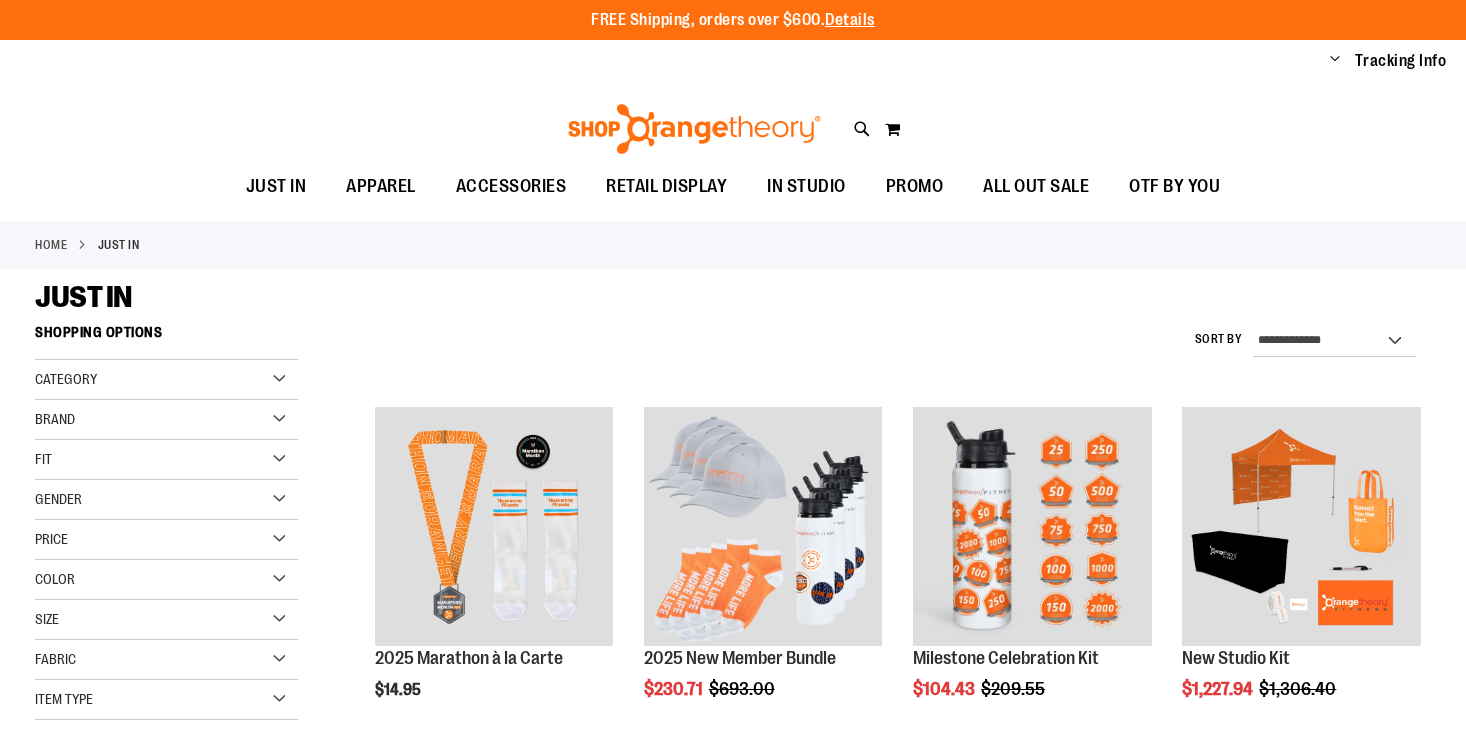 scroll, scrollTop: 0, scrollLeft: 0, axis: both 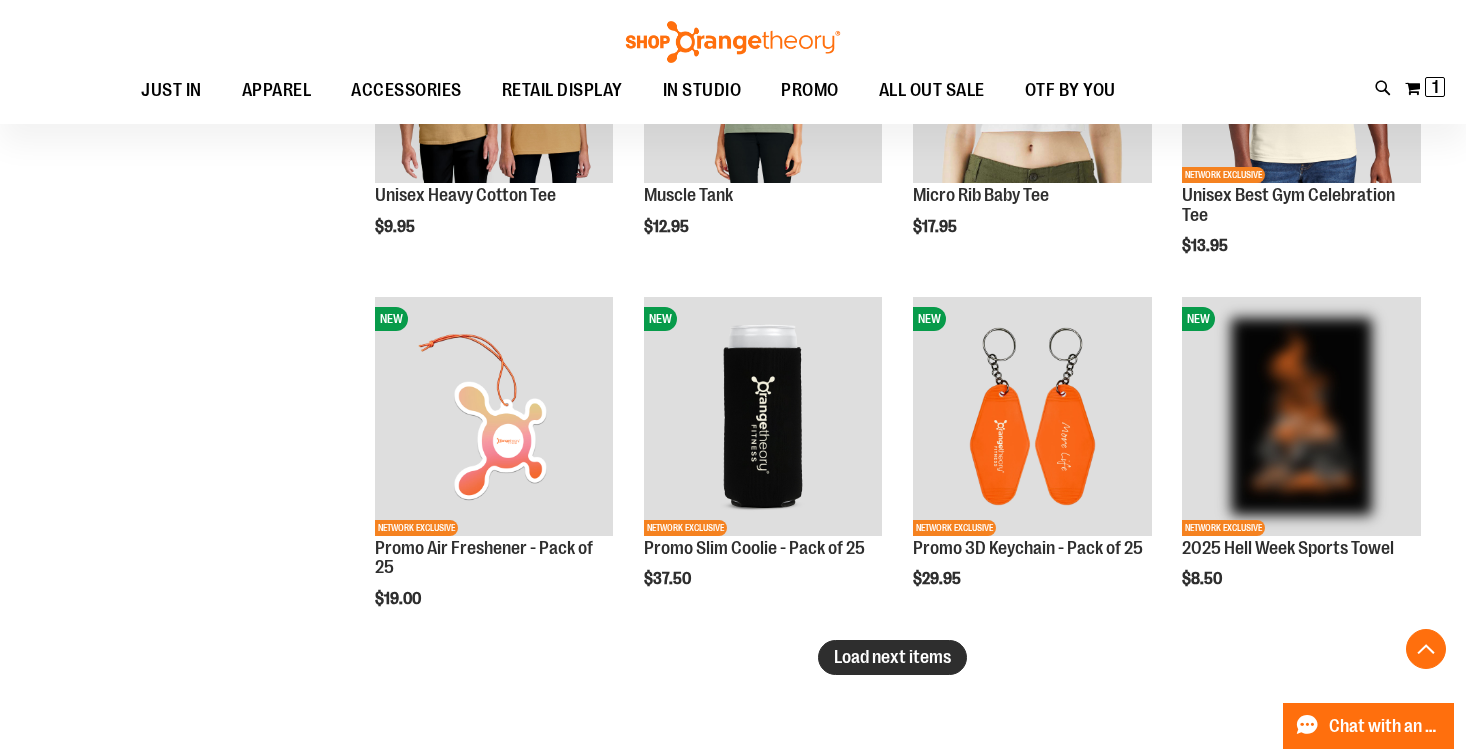click on "Load next items" at bounding box center [892, 657] 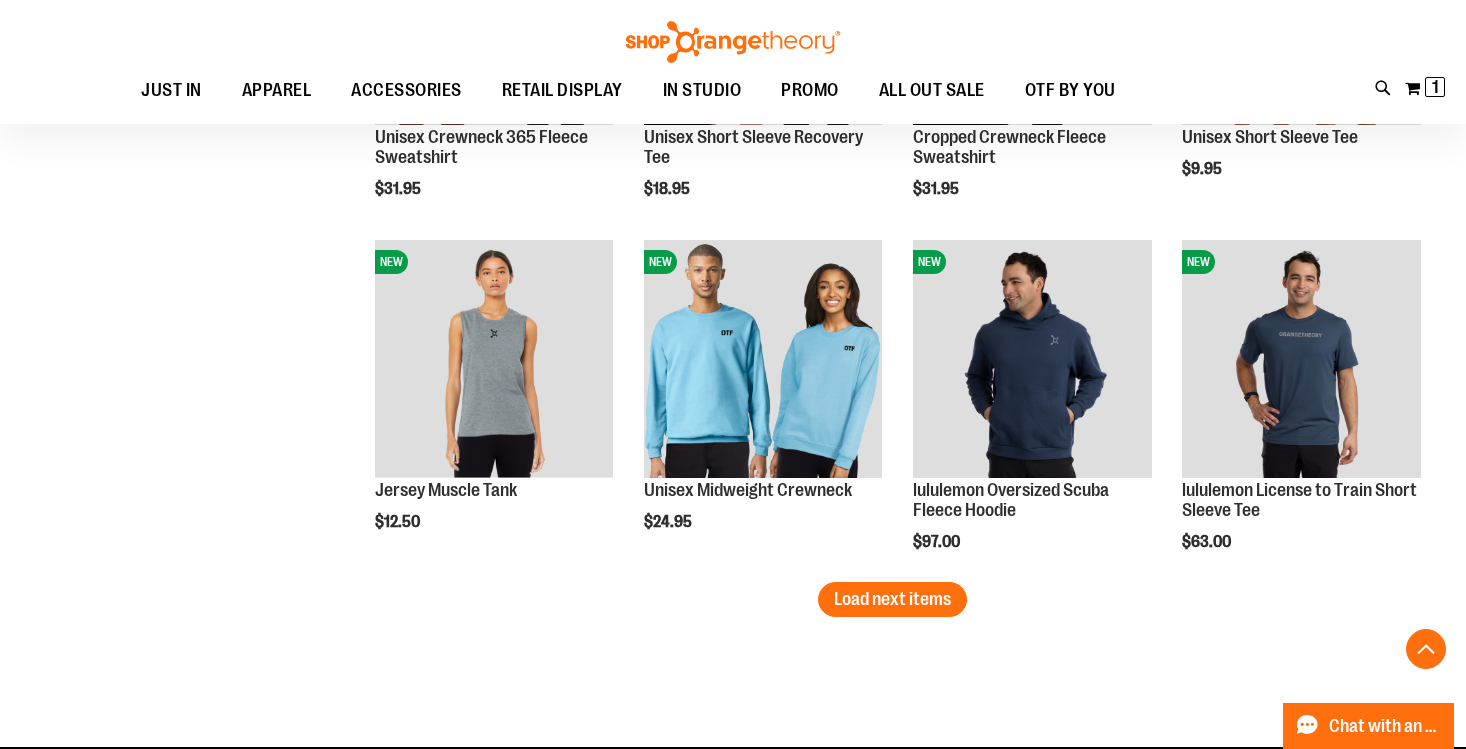 scroll, scrollTop: 4049, scrollLeft: 0, axis: vertical 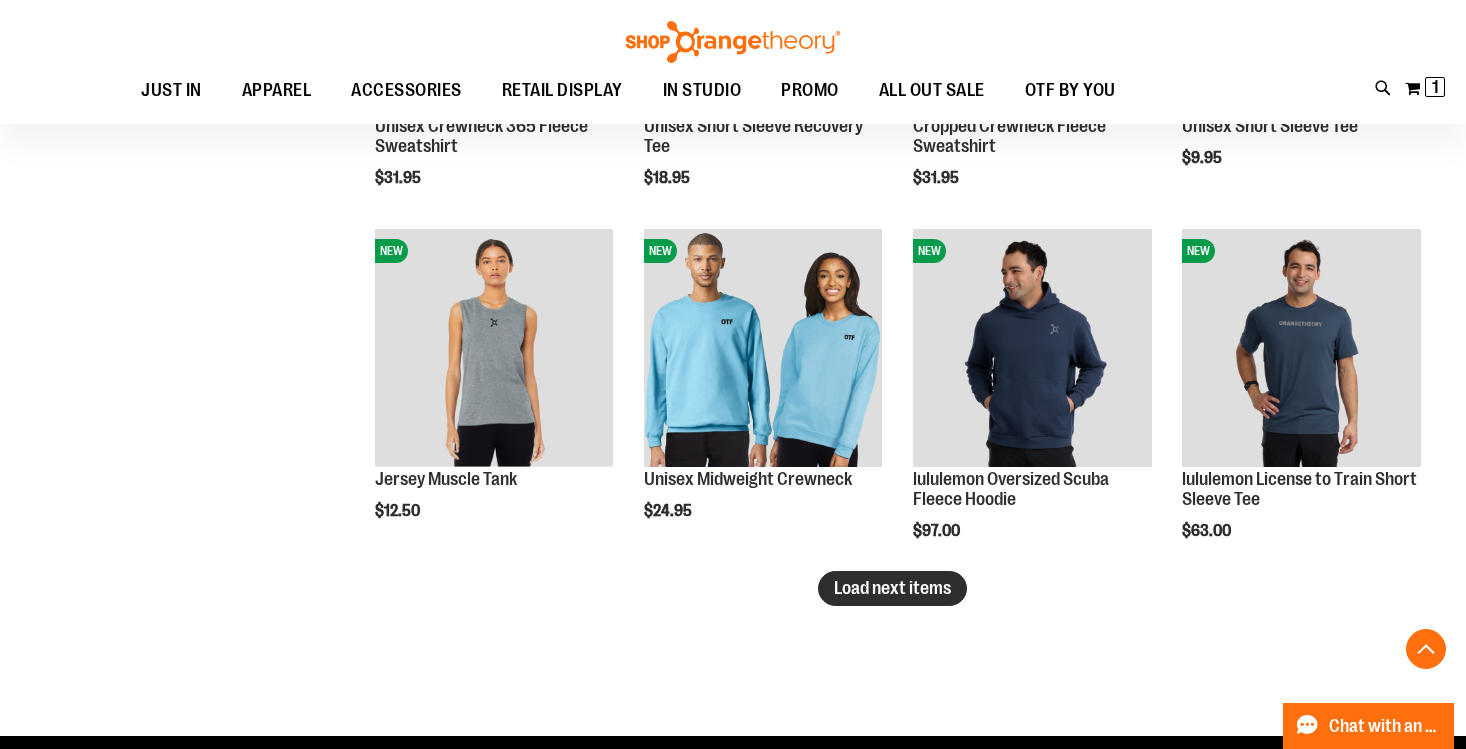 click on "Load next items" at bounding box center [892, 588] 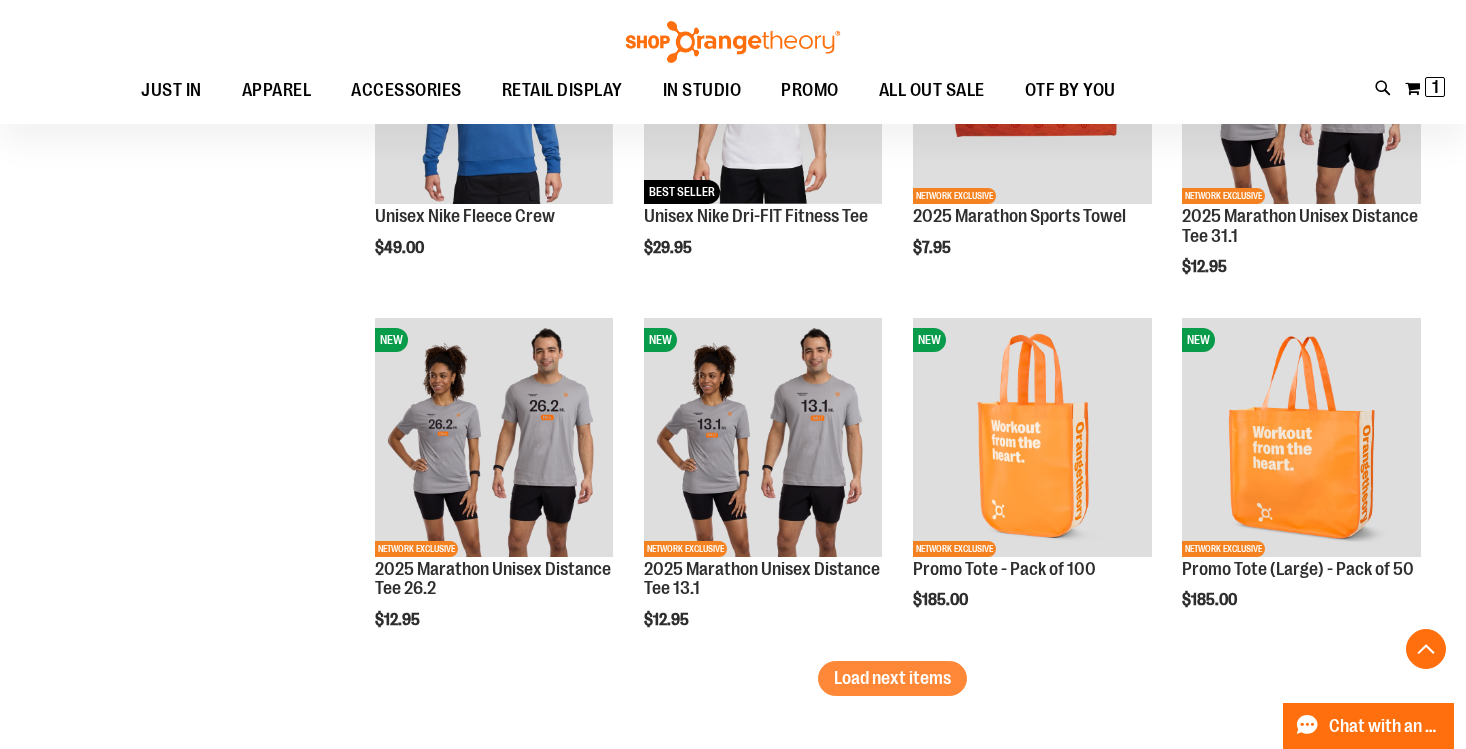 scroll, scrollTop: 5015, scrollLeft: 0, axis: vertical 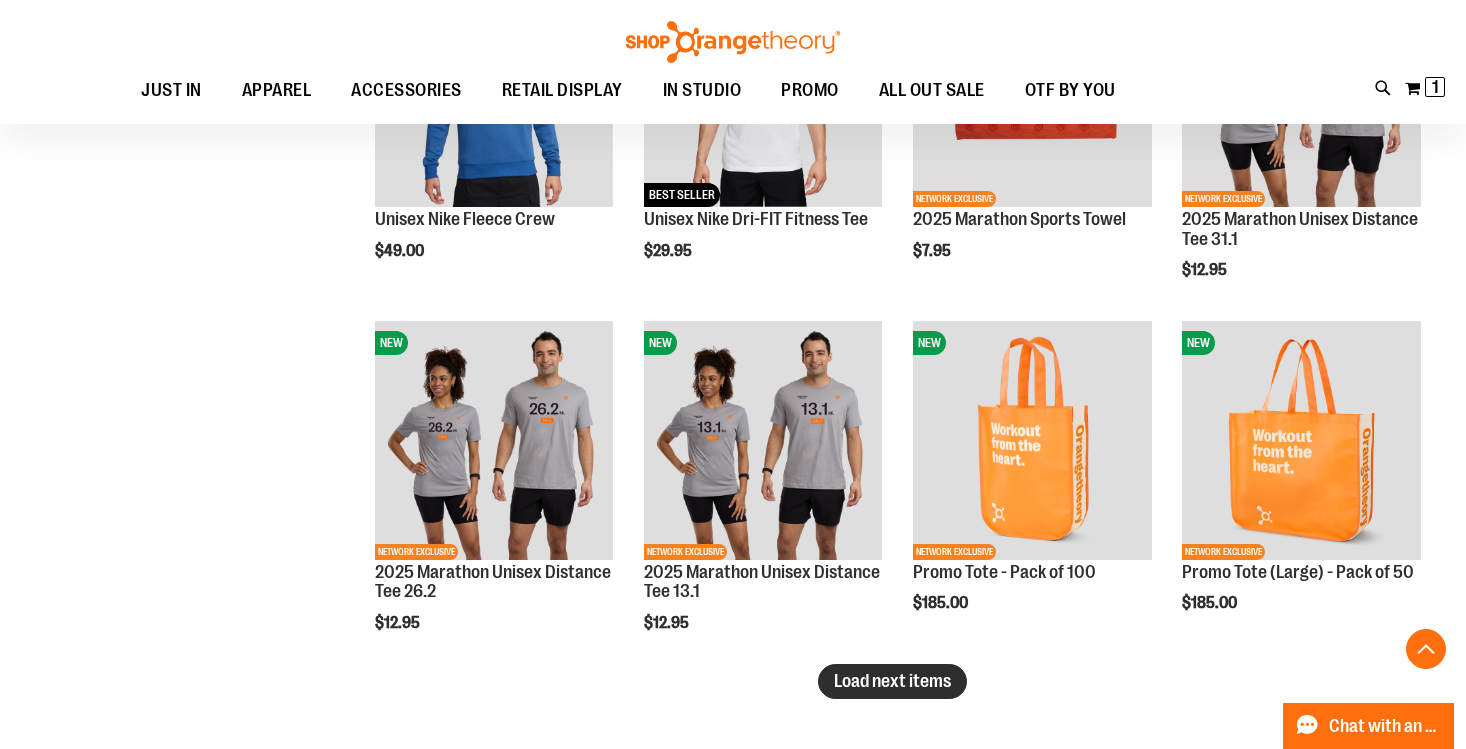 click on "Load next items" at bounding box center [892, 681] 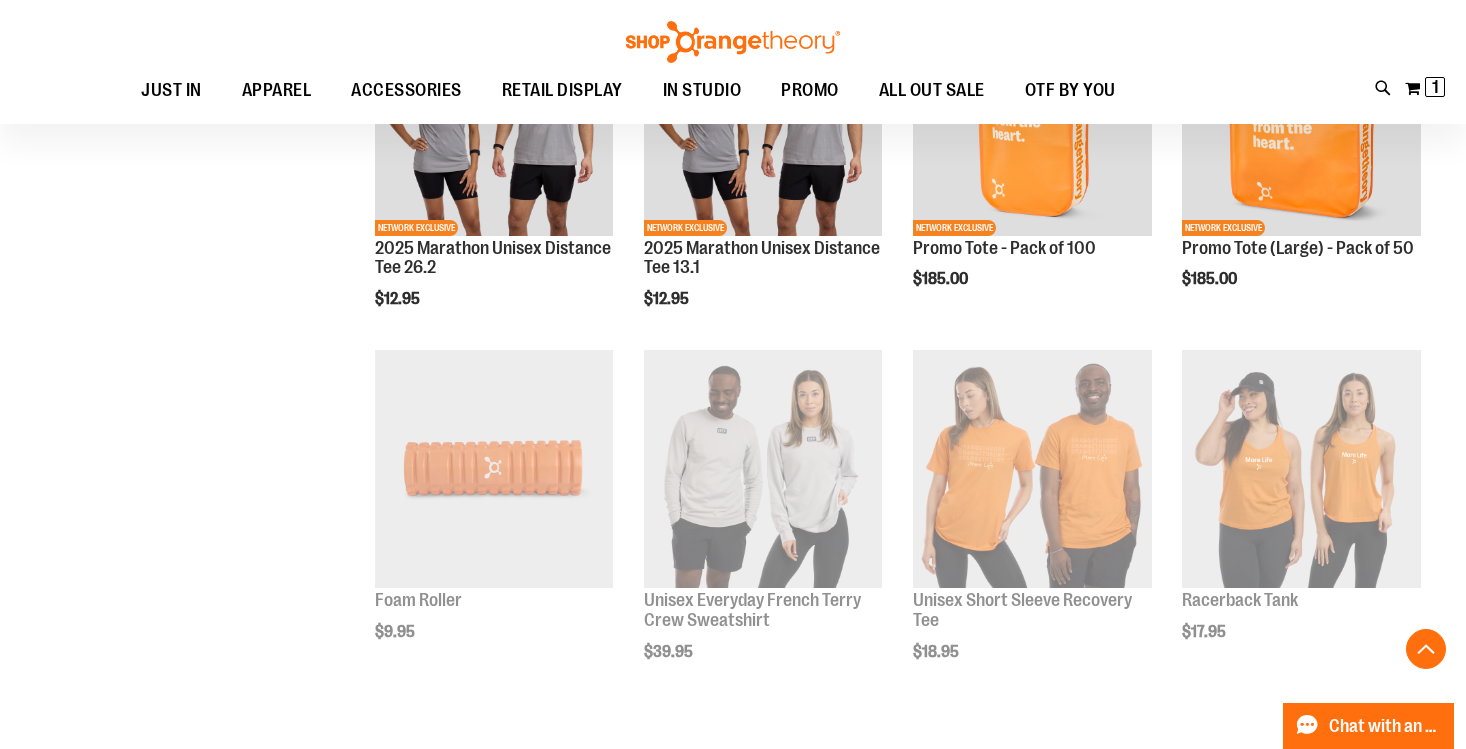 scroll, scrollTop: 5309, scrollLeft: 0, axis: vertical 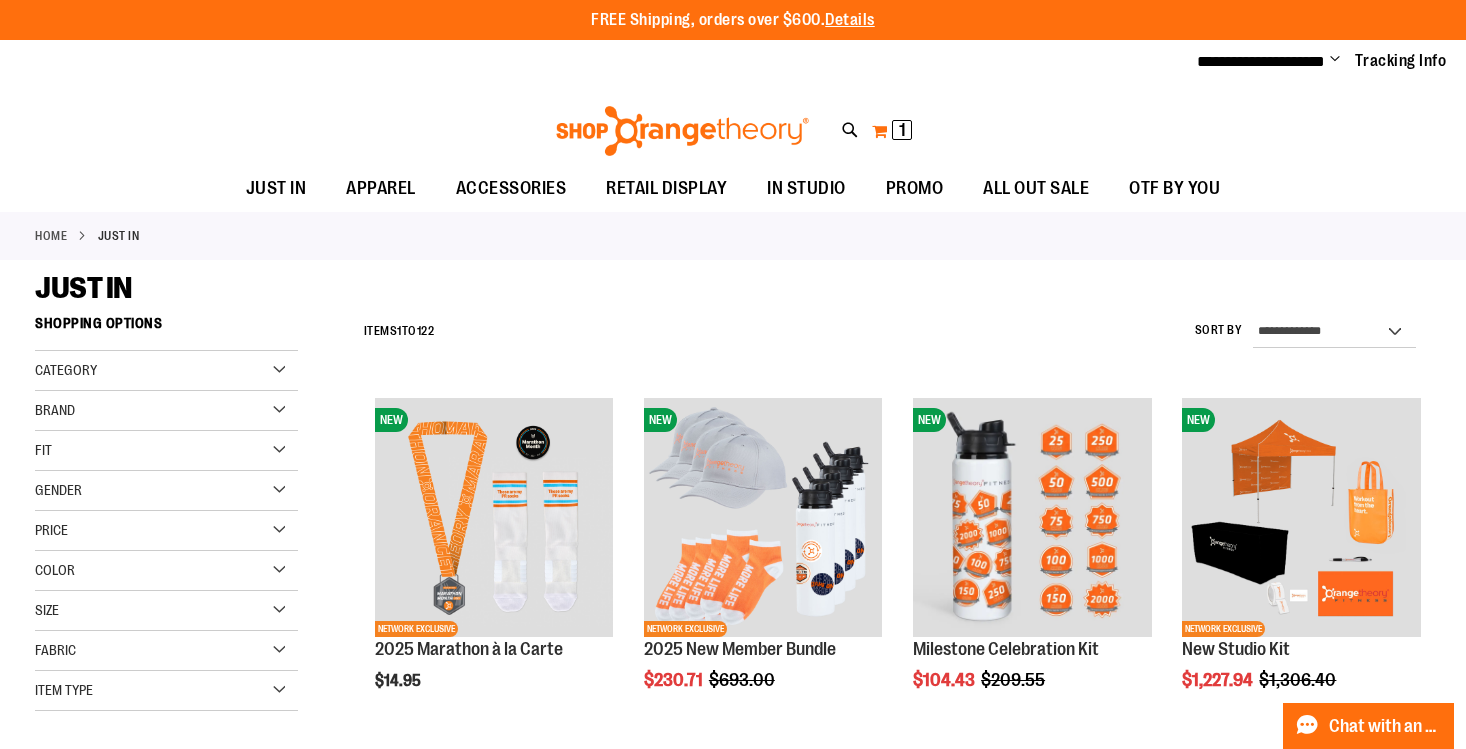 click on "1" at bounding box center (902, 130) 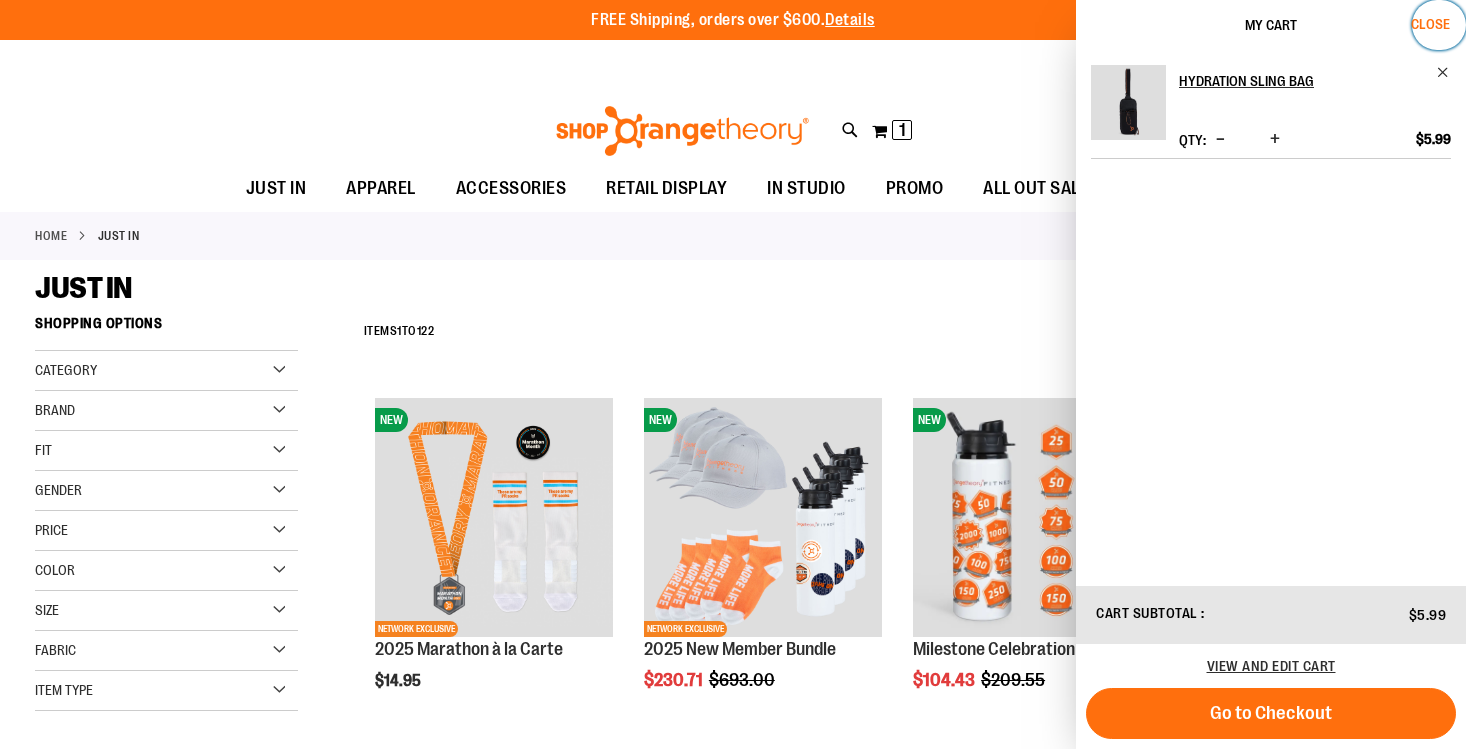 click on "Close" at bounding box center (1430, 24) 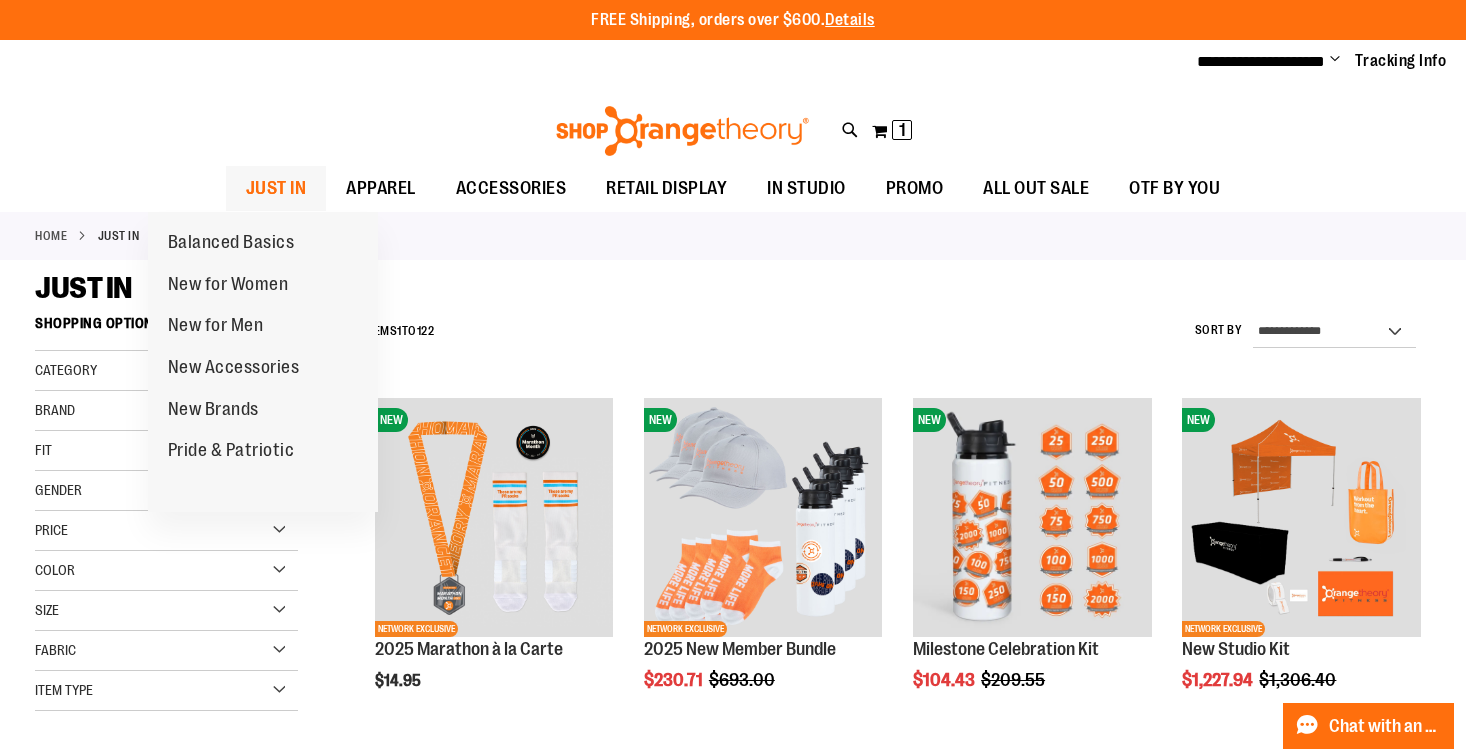 click on "JUST IN" at bounding box center [276, 188] 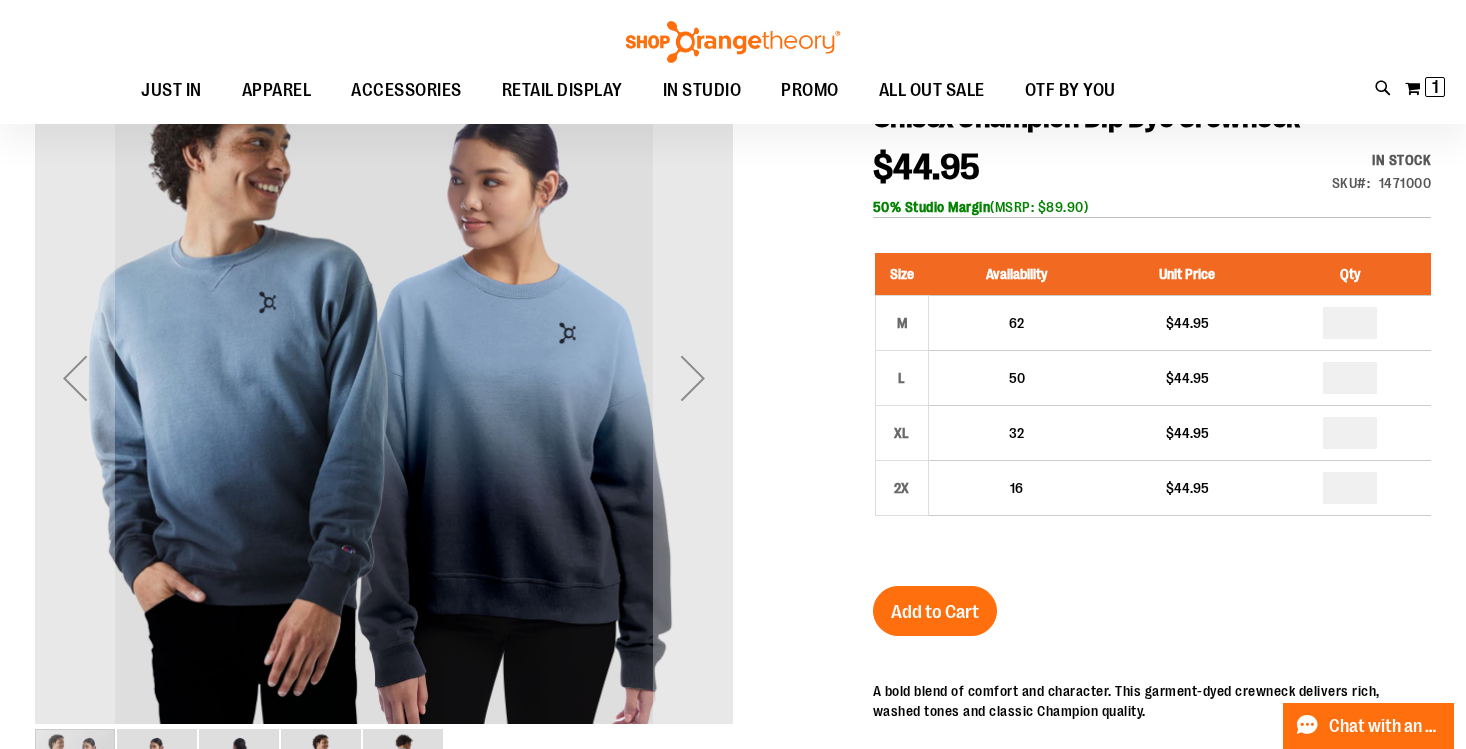 scroll, scrollTop: 248, scrollLeft: 0, axis: vertical 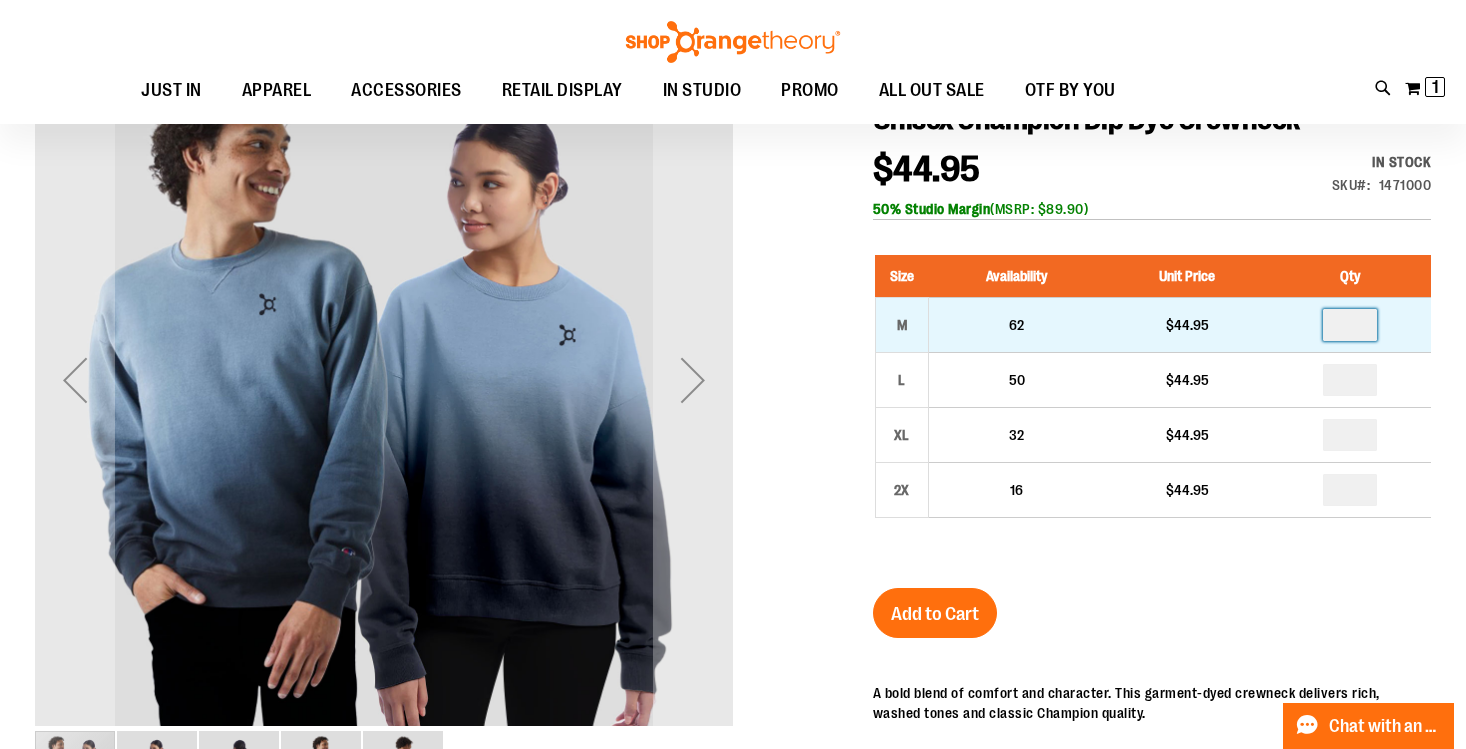 click at bounding box center [1350, 325] 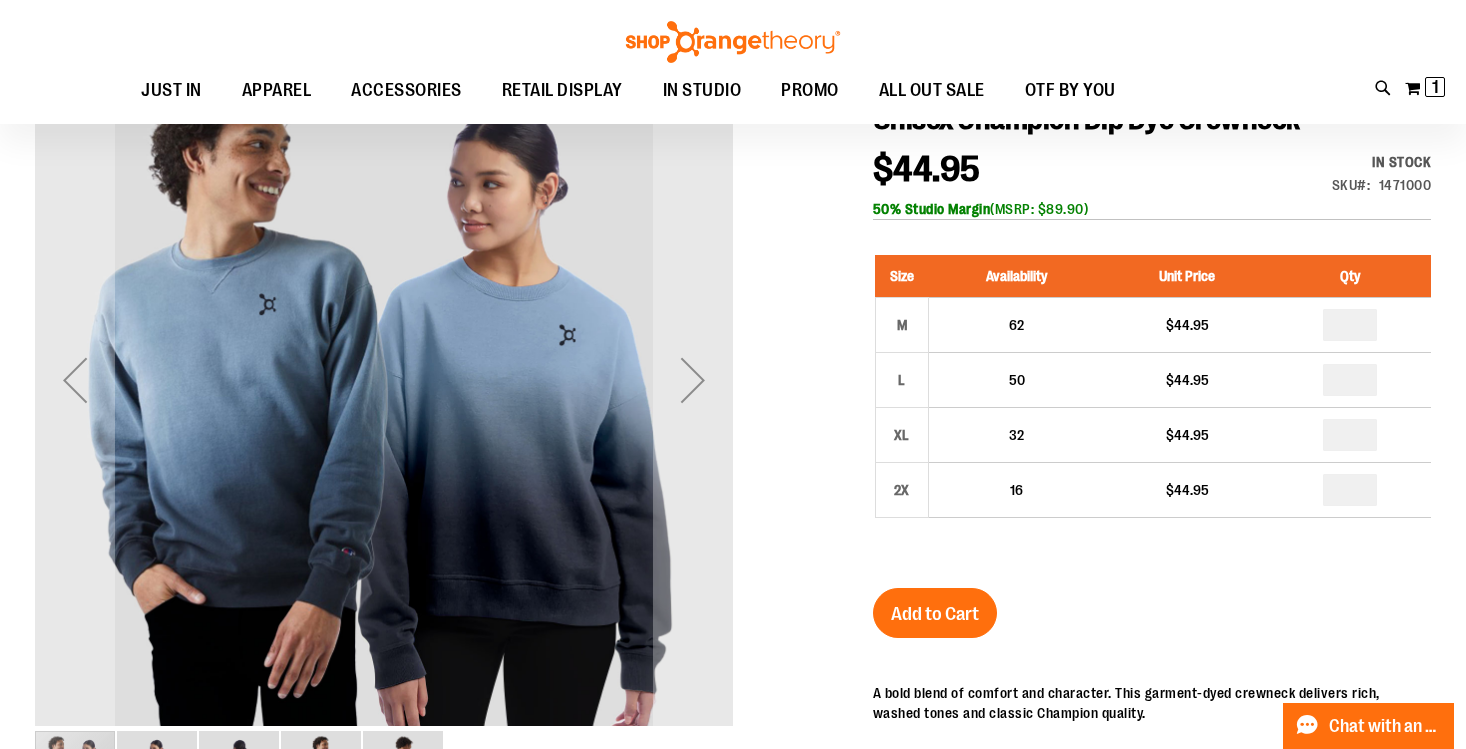 type on "*" 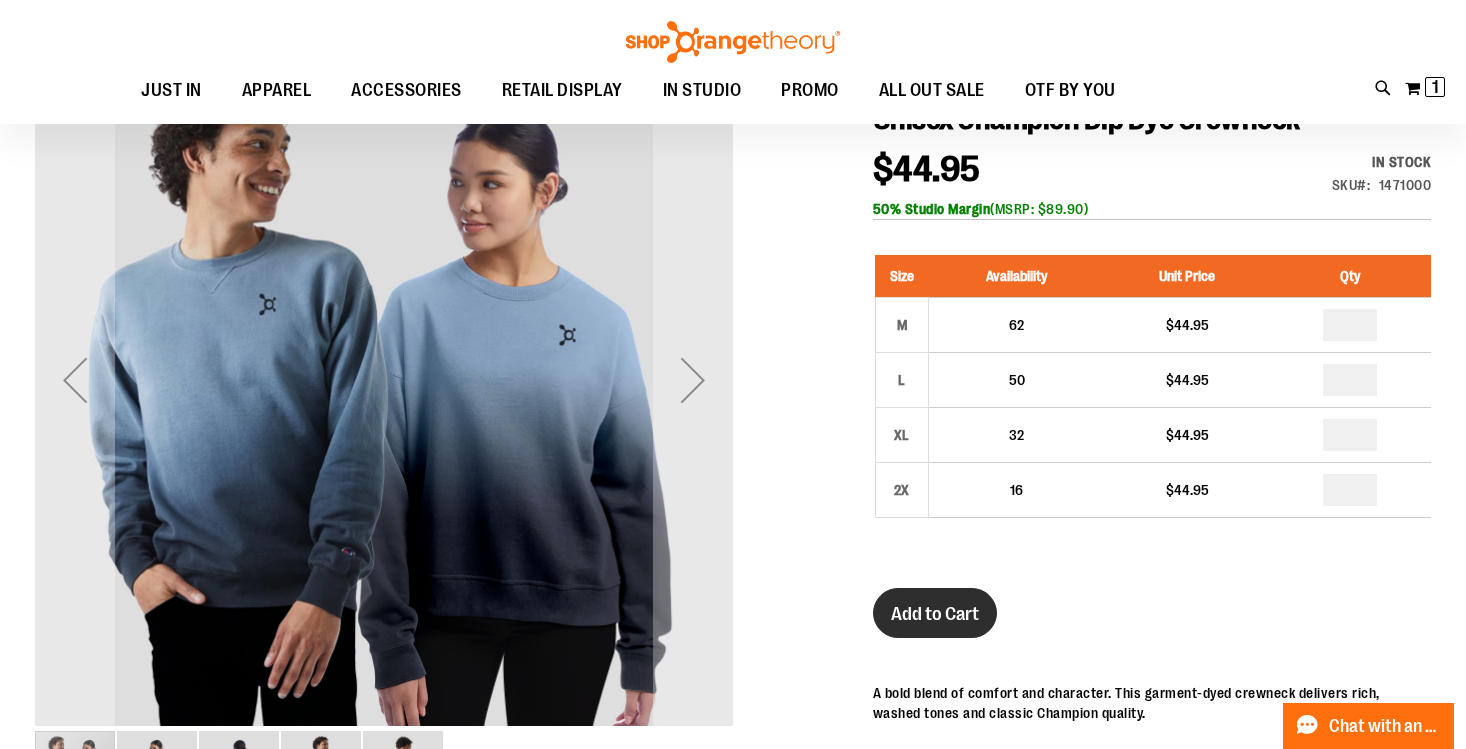 click on "Add to Cart" at bounding box center [935, 614] 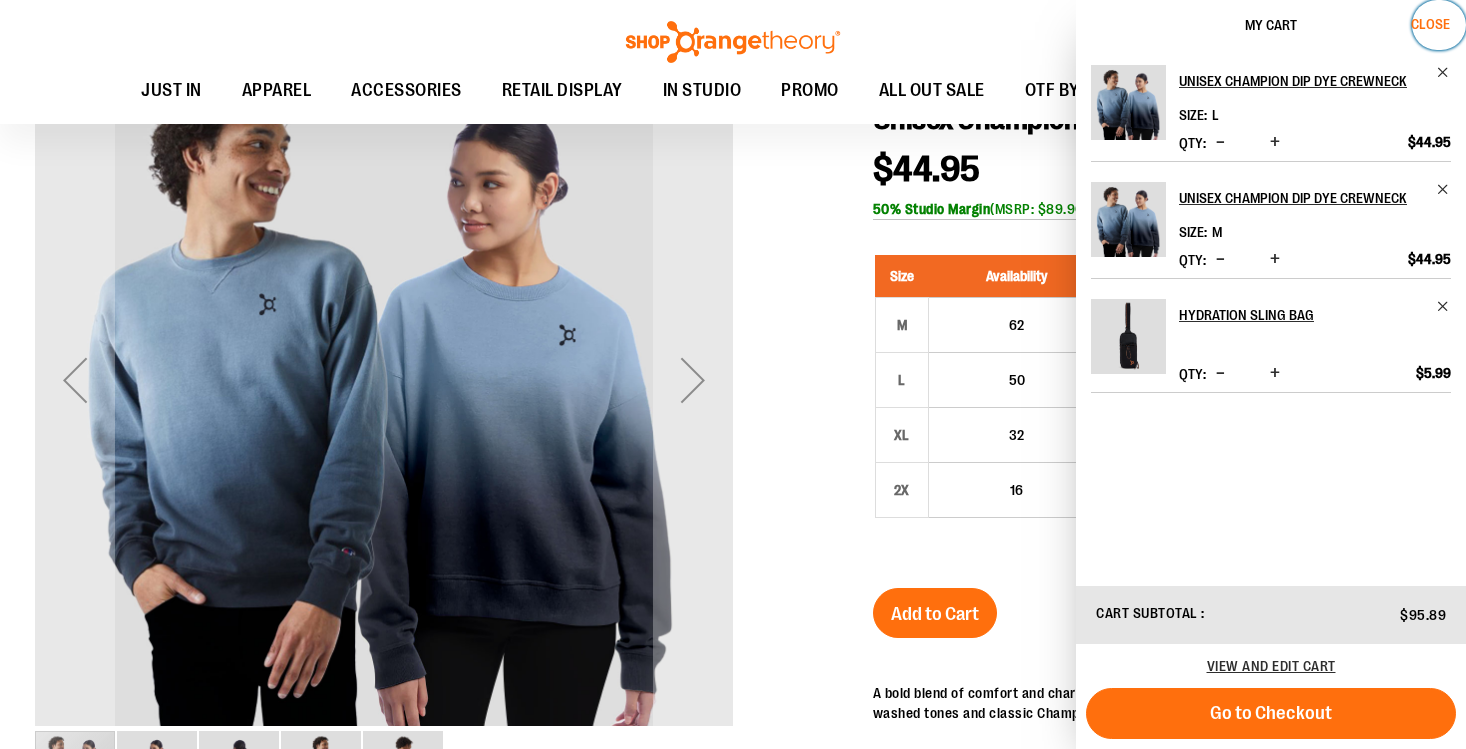 click on "Close" at bounding box center (1430, 24) 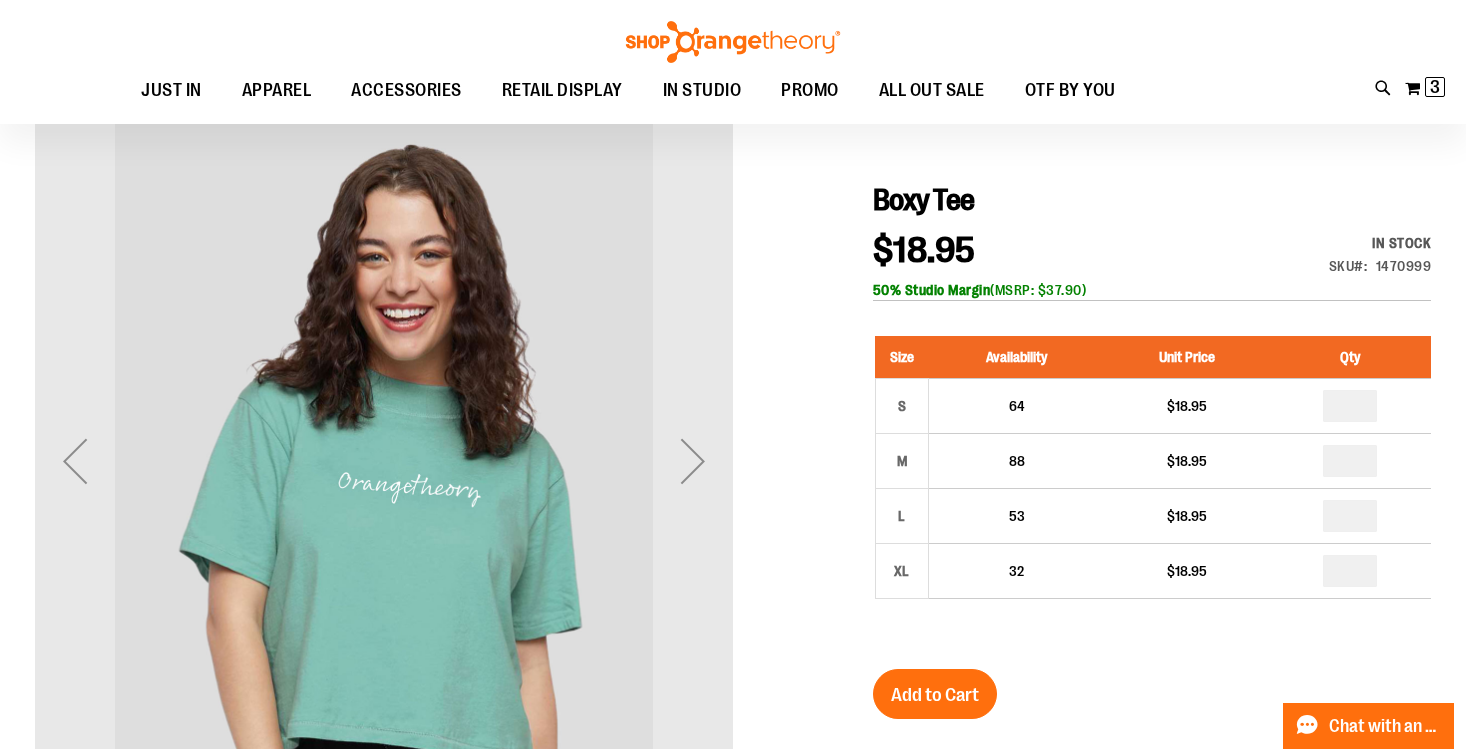 scroll, scrollTop: 169, scrollLeft: 0, axis: vertical 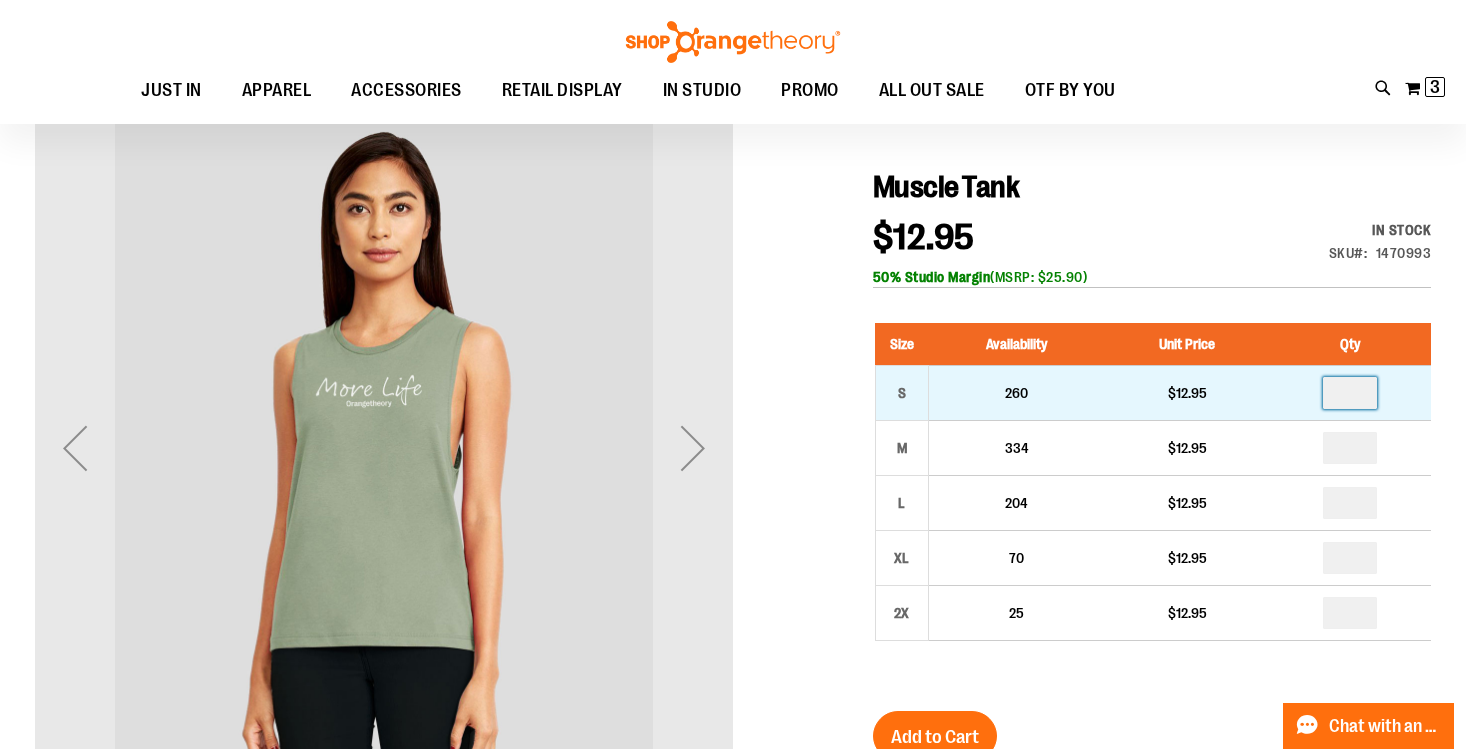 click at bounding box center (1350, 393) 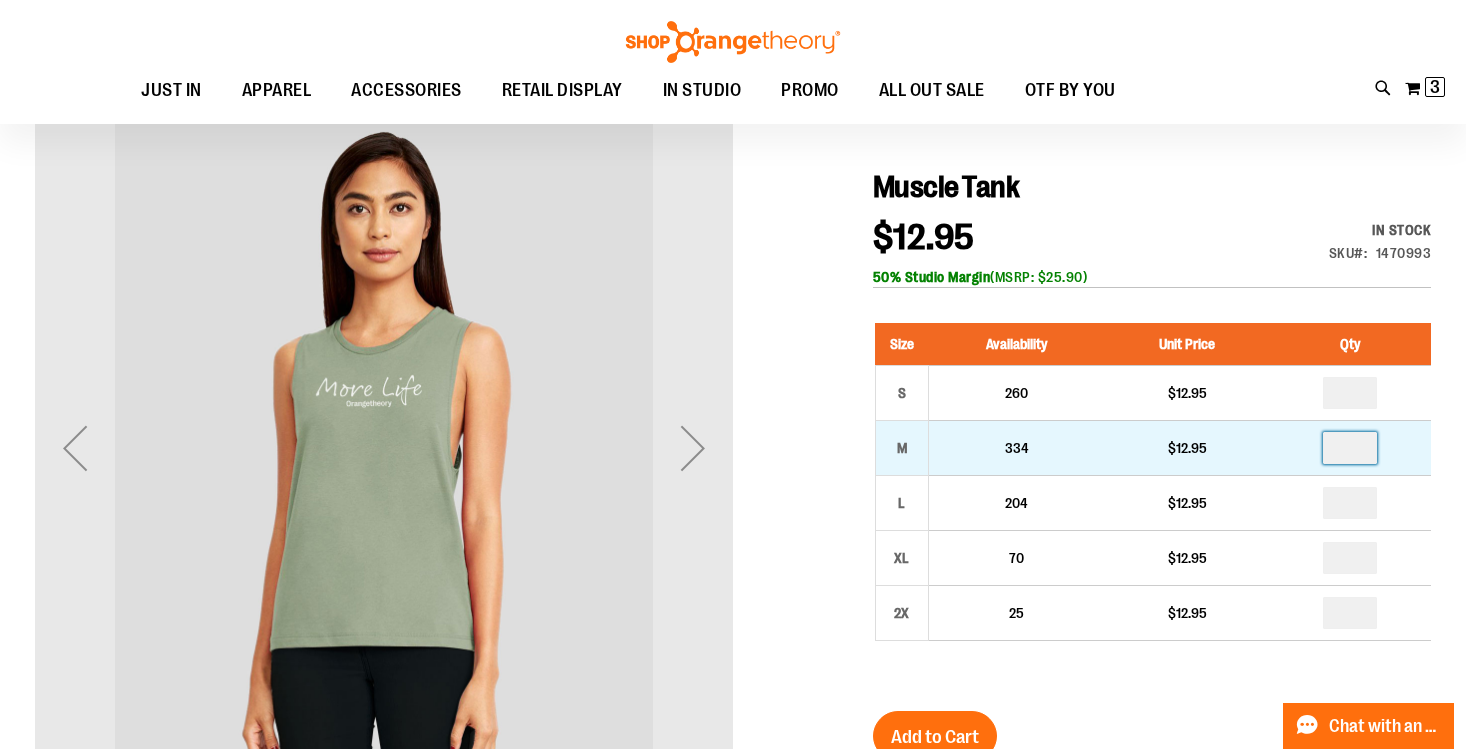 click at bounding box center [1350, 448] 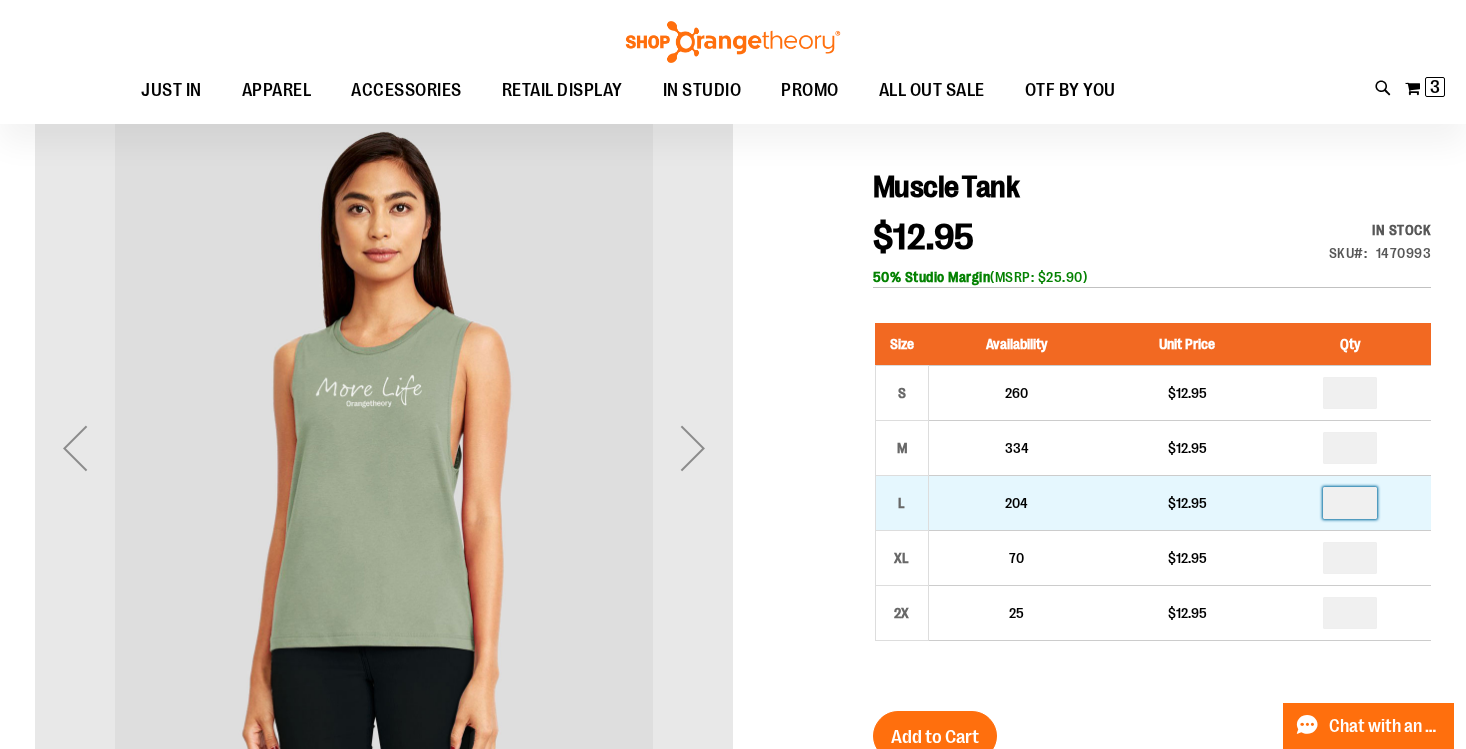 click at bounding box center [1350, 503] 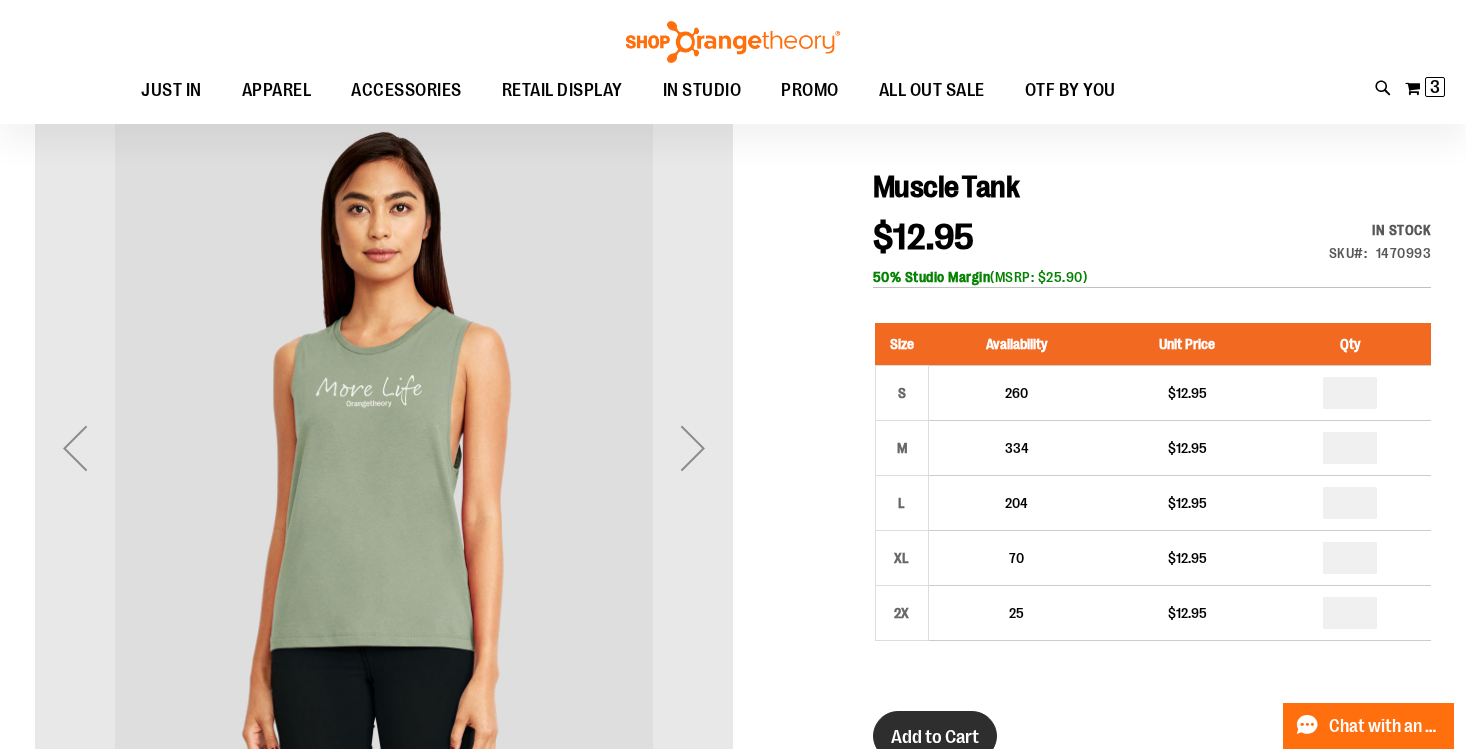 click on "Add to Cart" at bounding box center (935, 736) 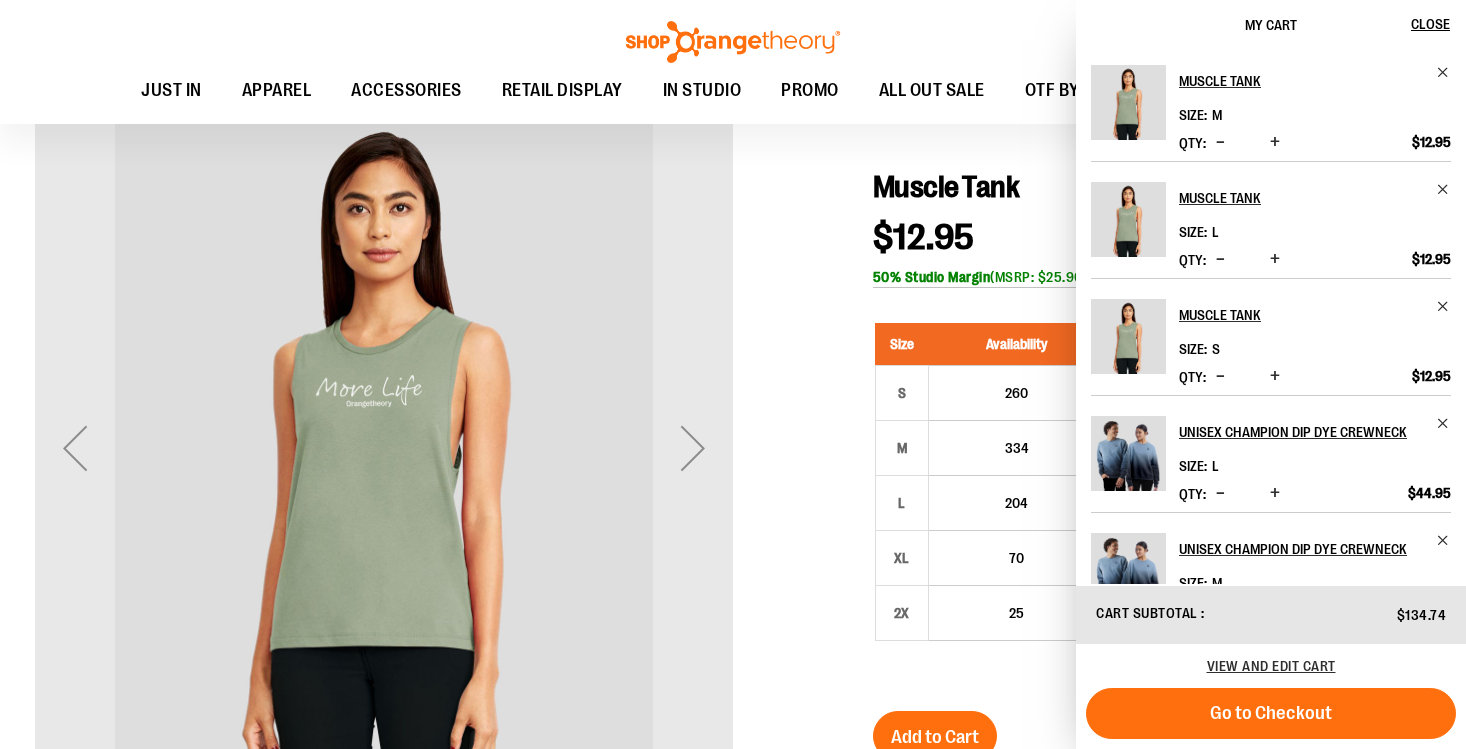 scroll, scrollTop: 193, scrollLeft: 0, axis: vertical 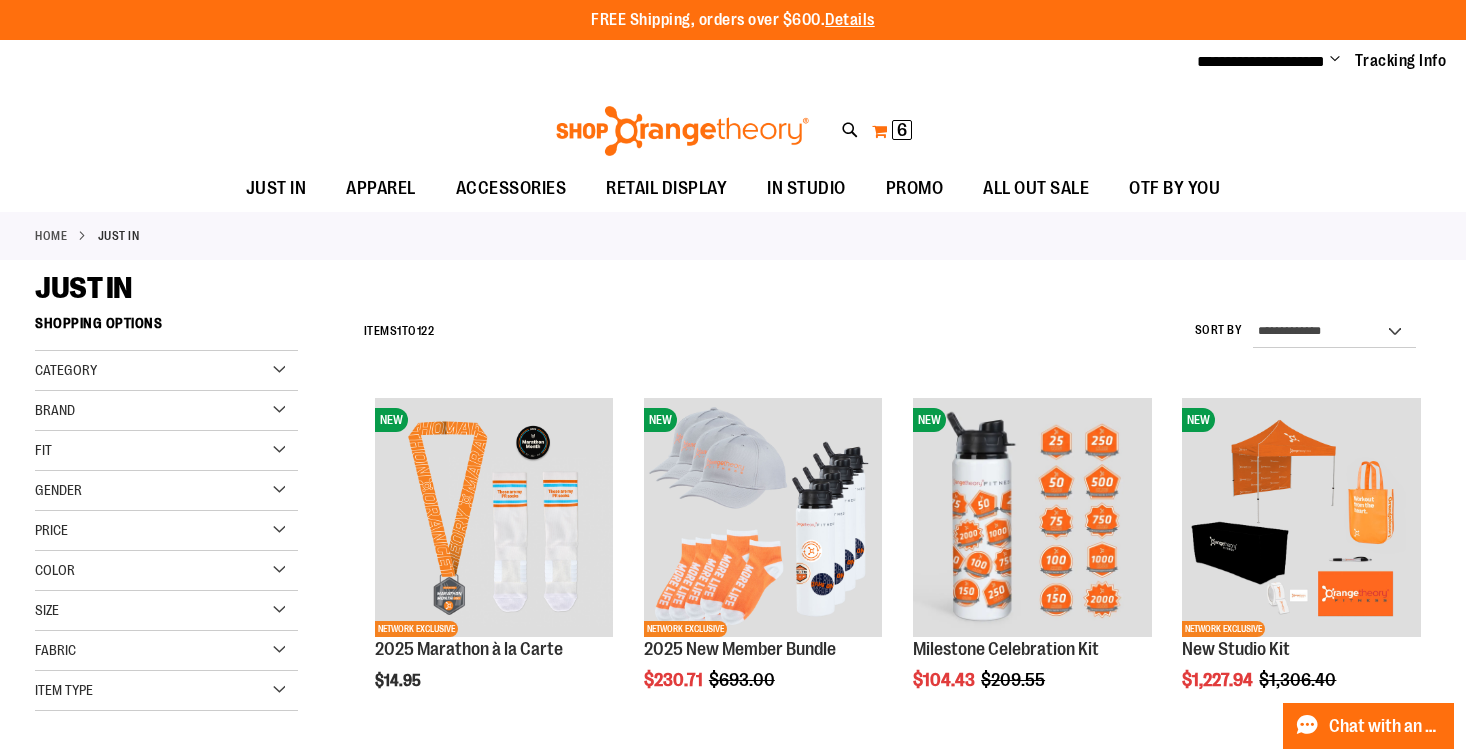 click on "6" at bounding box center [902, 130] 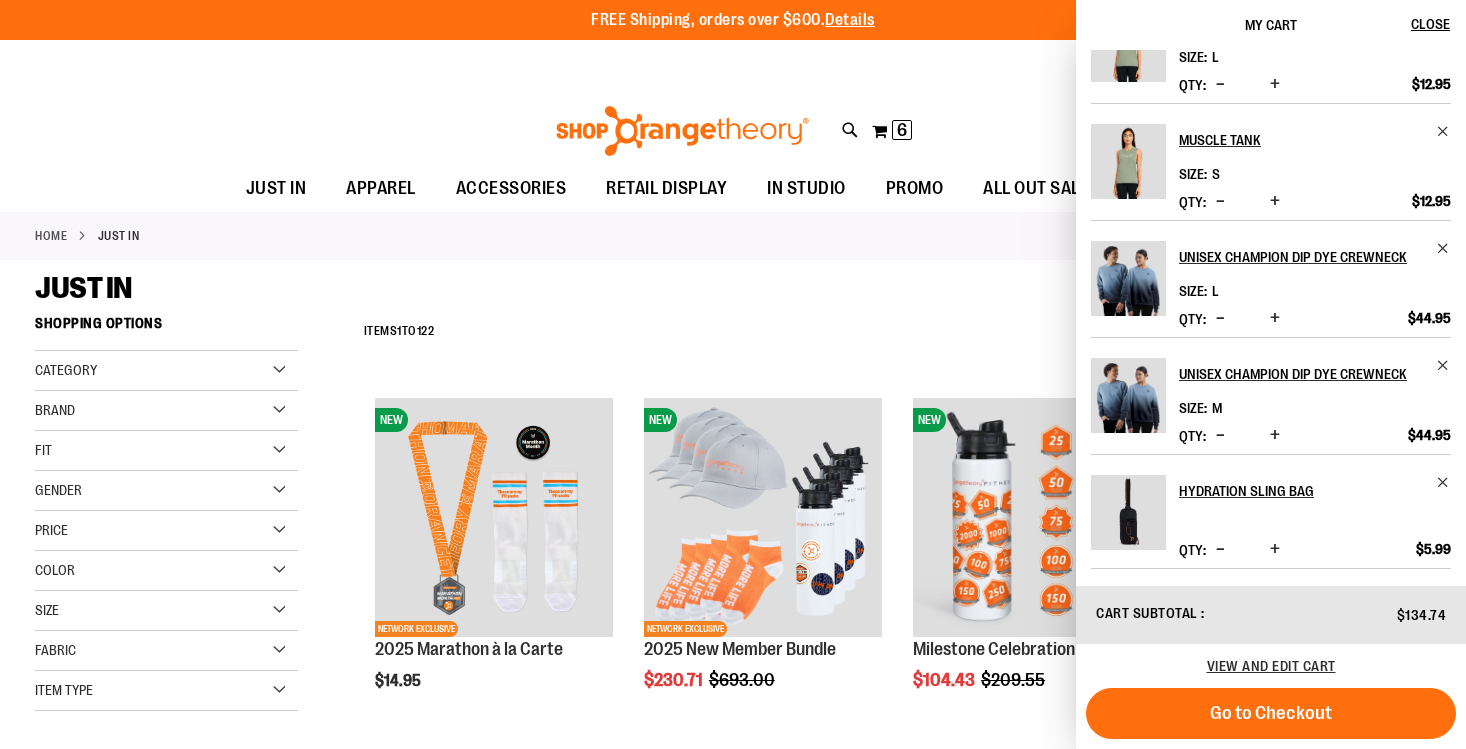 scroll, scrollTop: 0, scrollLeft: 0, axis: both 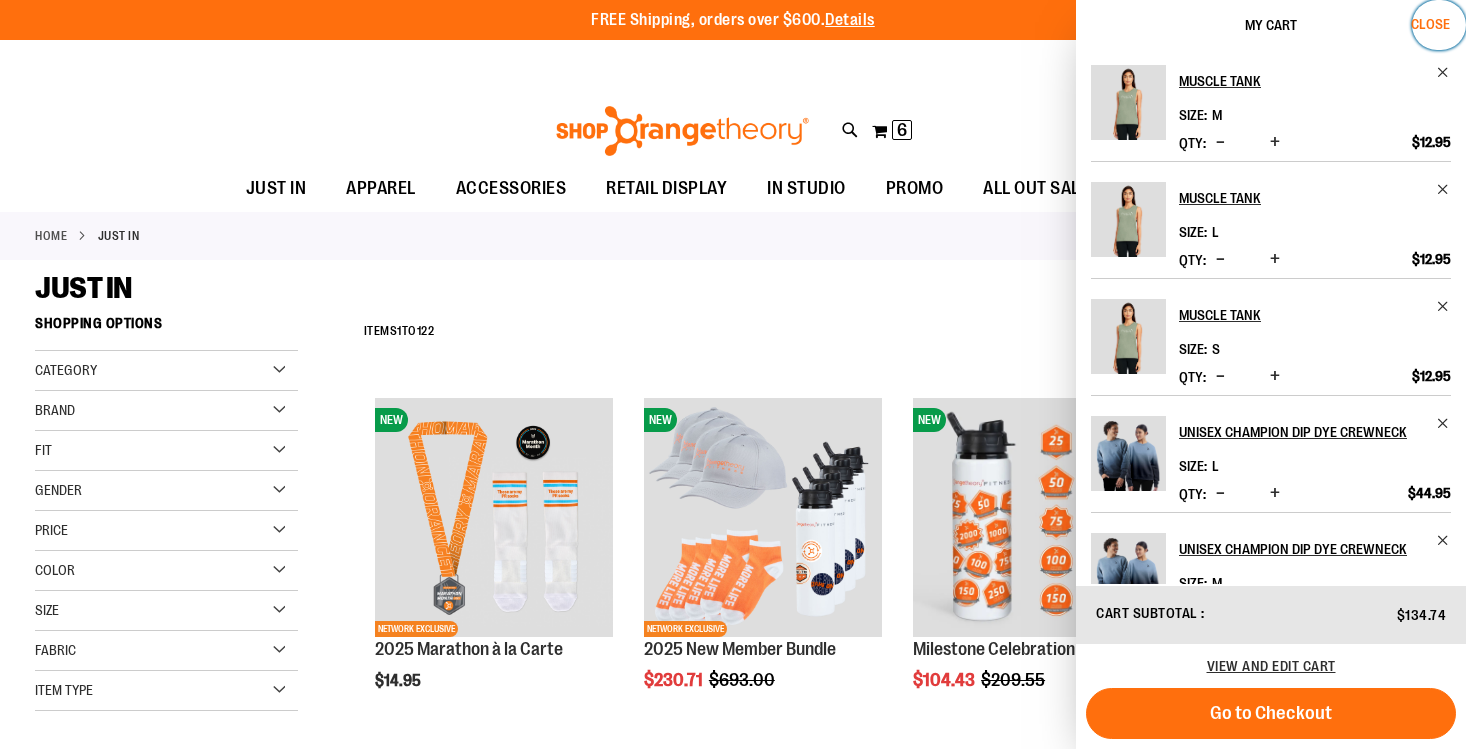 click on "Close" at bounding box center (1430, 24) 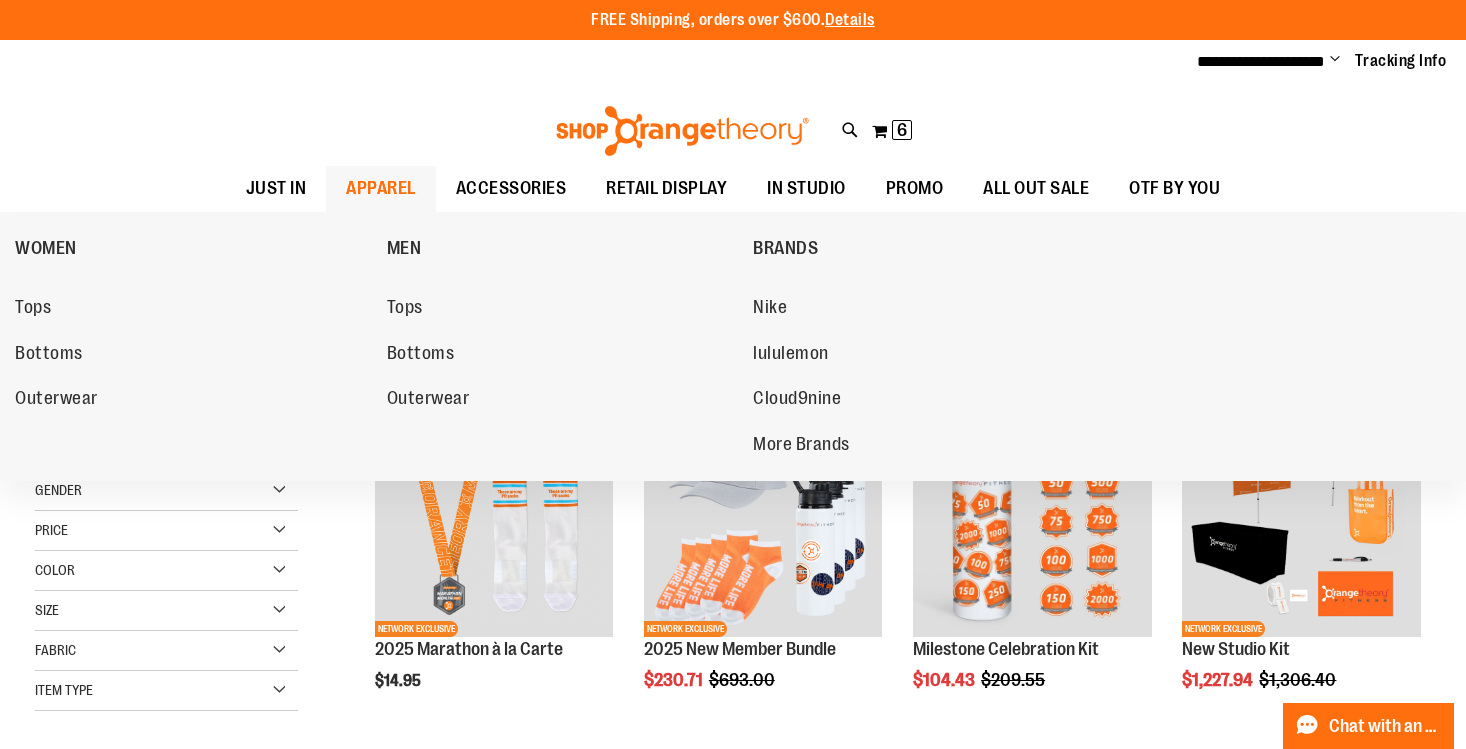 click on "APPAREL" at bounding box center [381, 188] 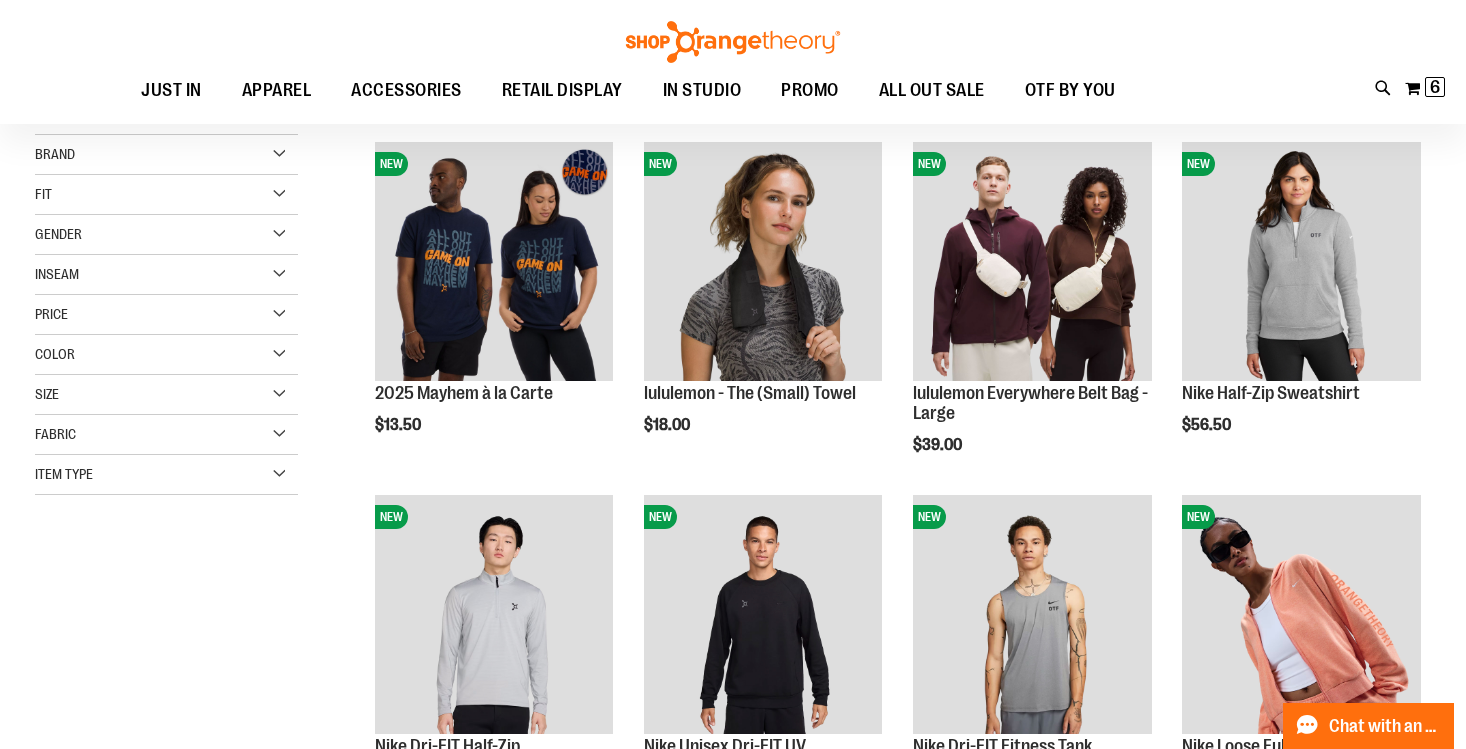 scroll, scrollTop: 252, scrollLeft: 0, axis: vertical 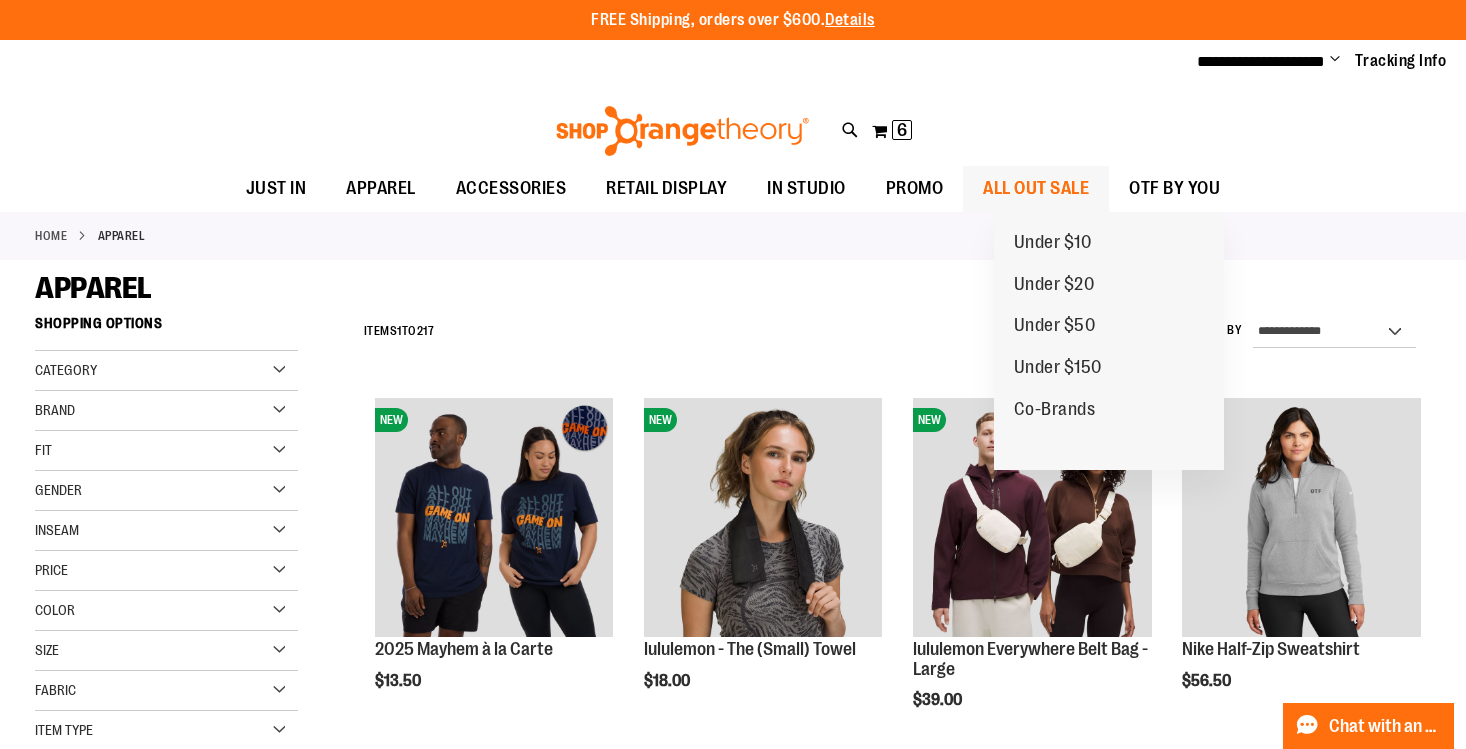 click on "ALL OUT SALE" at bounding box center (1036, 188) 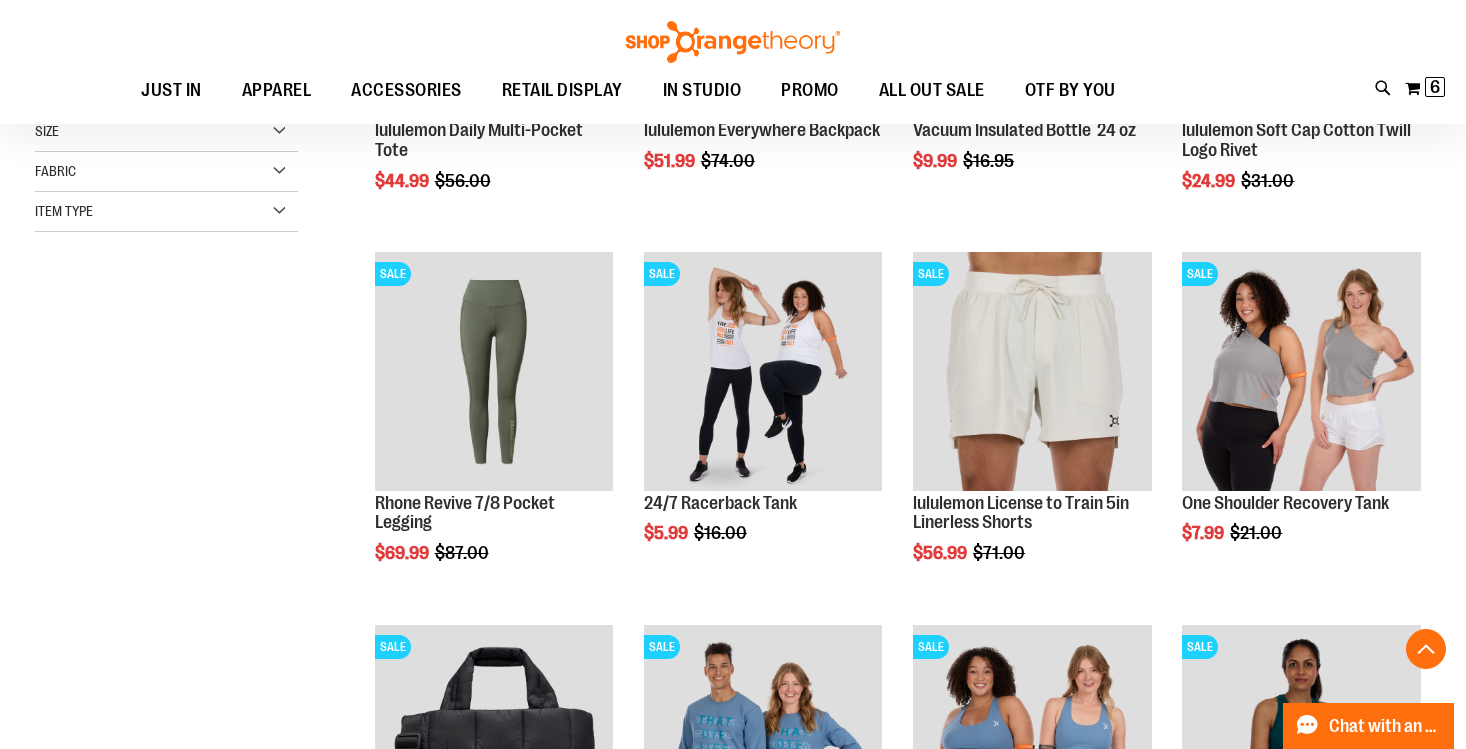 scroll, scrollTop: 515, scrollLeft: 0, axis: vertical 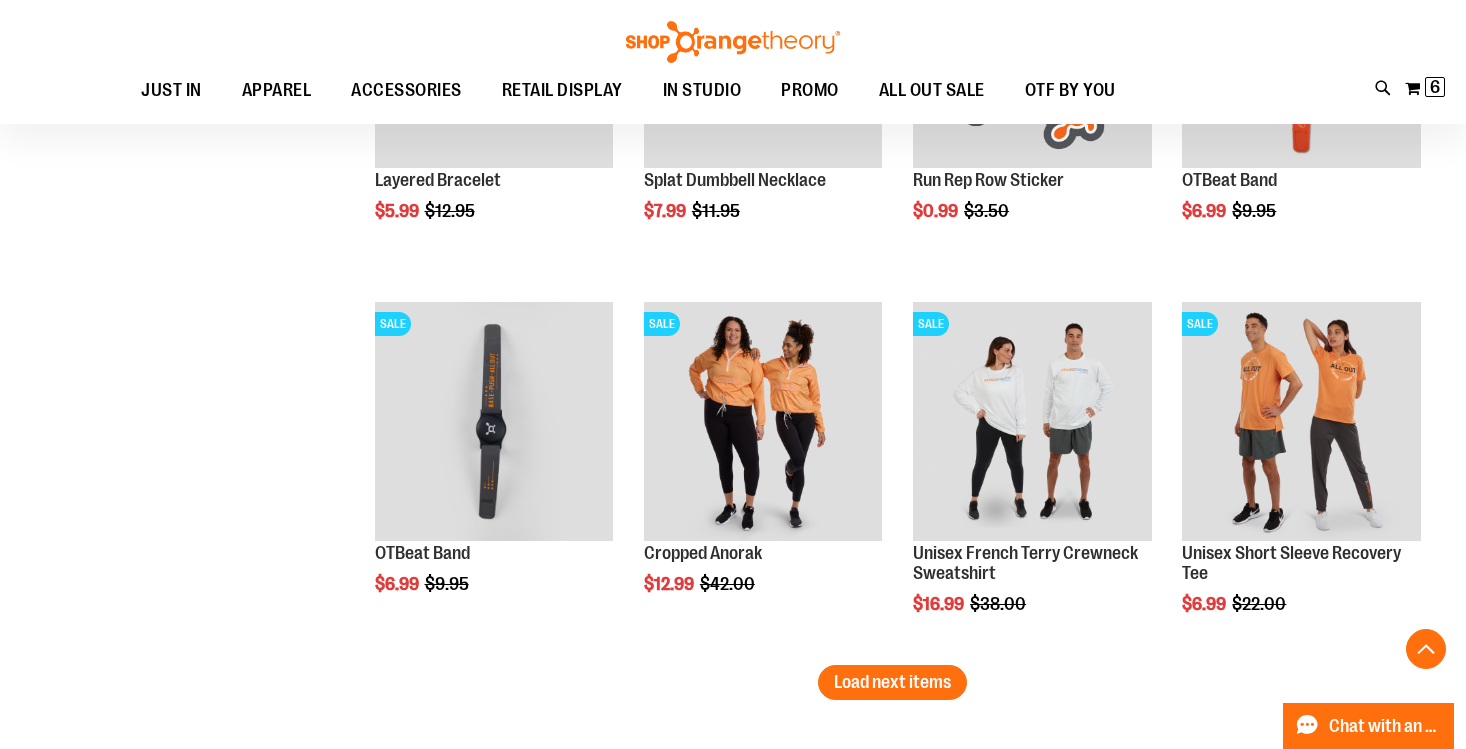 click on "**********" at bounding box center [892, -1011] 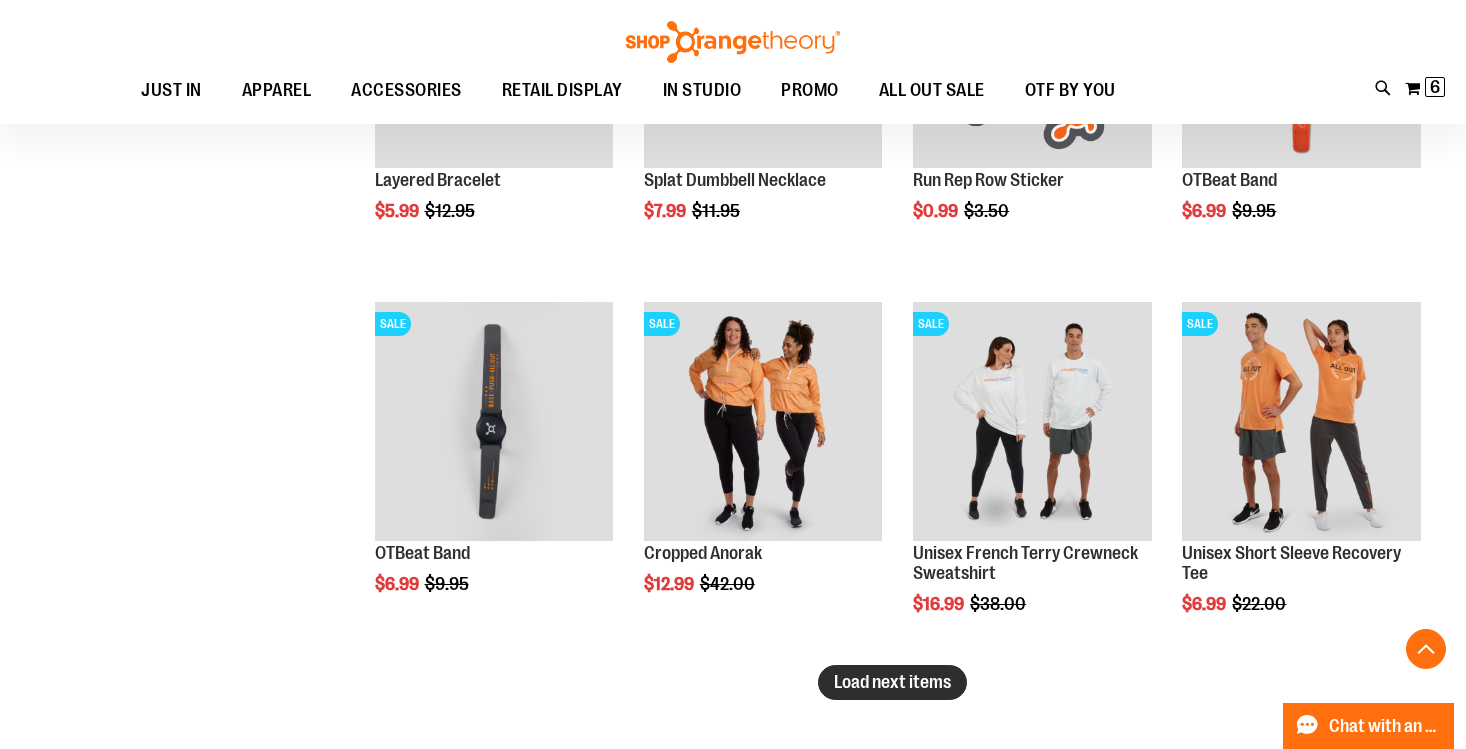 click on "Load next items" at bounding box center [892, 682] 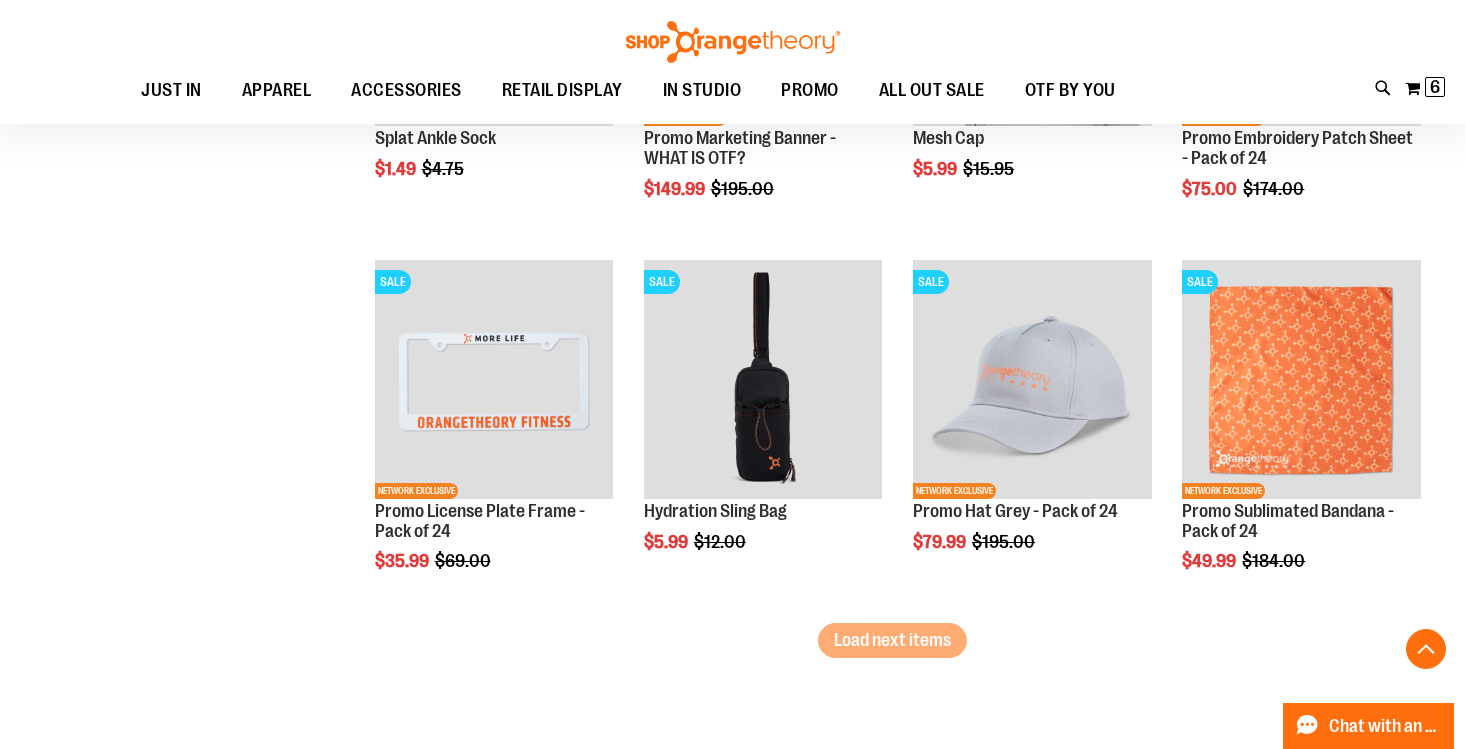 scroll, scrollTop: 4232, scrollLeft: 0, axis: vertical 